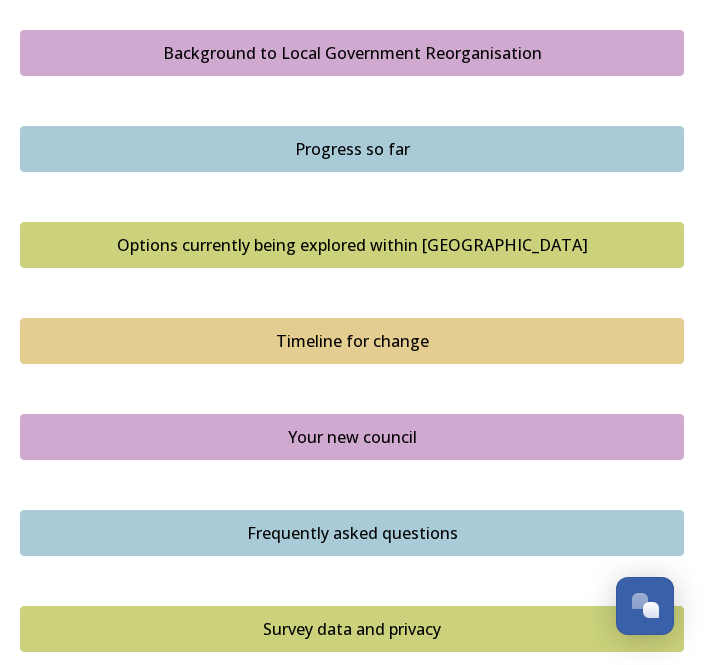 scroll, scrollTop: 1256, scrollLeft: 0, axis: vertical 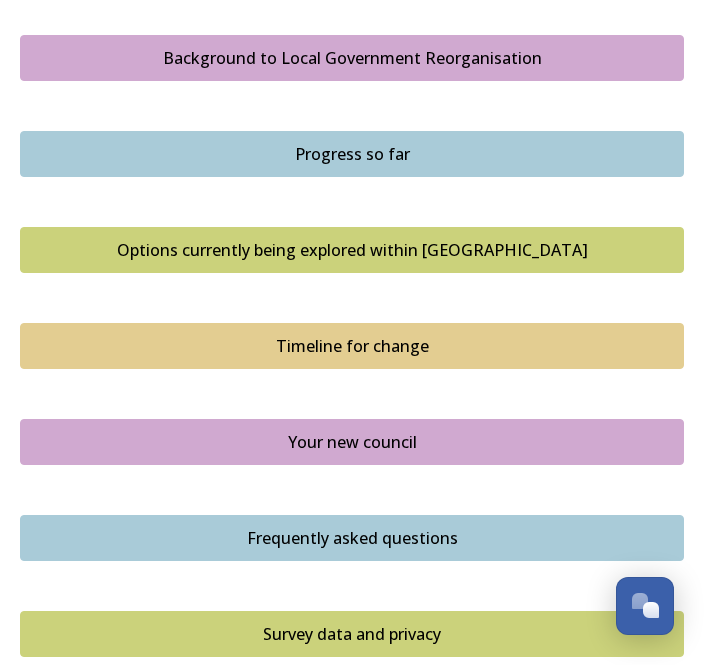 click on "Options currently being explored within [GEOGRAPHIC_DATA]" at bounding box center [352, 250] 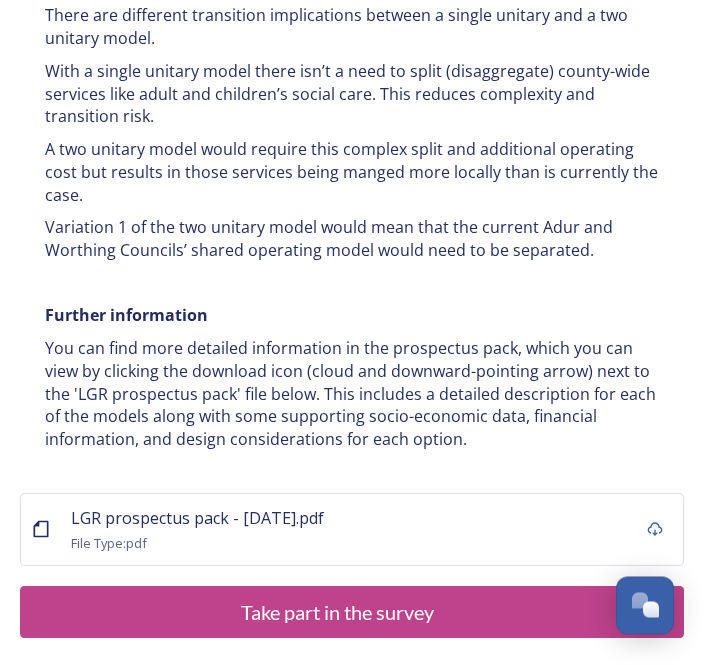 scroll, scrollTop: 4351, scrollLeft: 0, axis: vertical 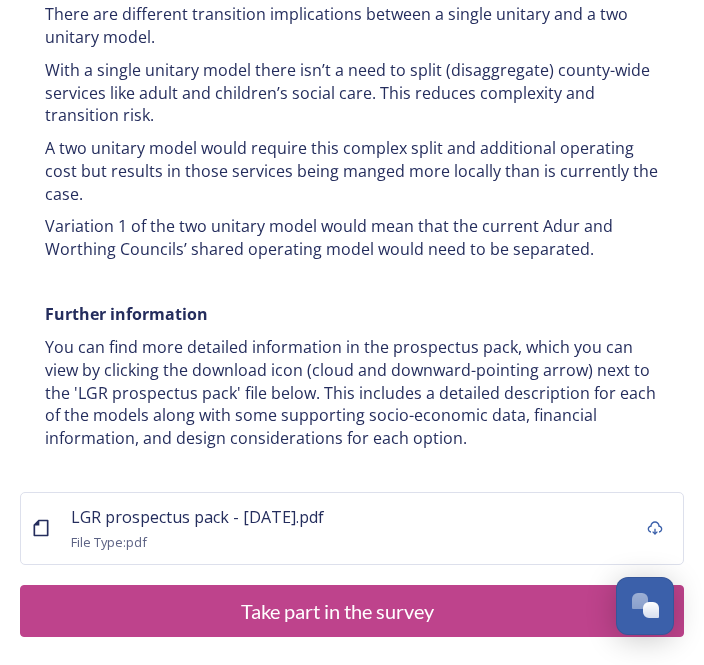click 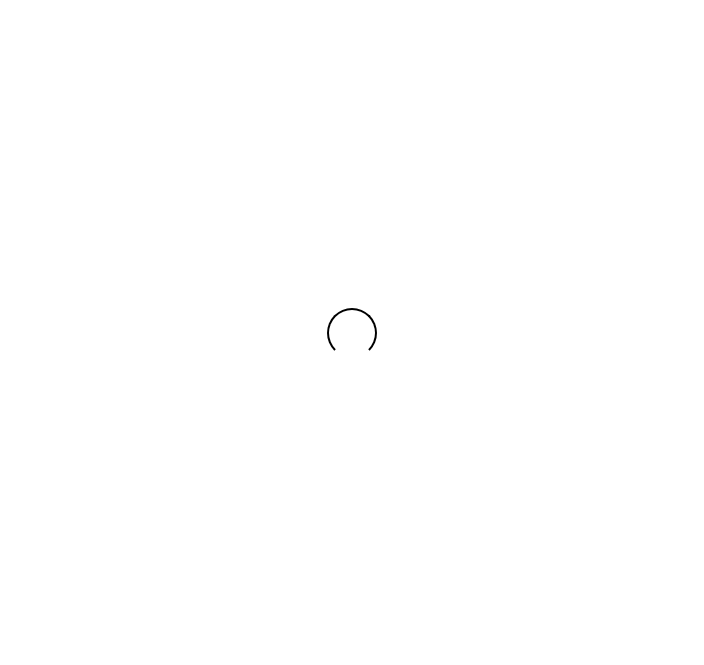 scroll, scrollTop: 0, scrollLeft: 0, axis: both 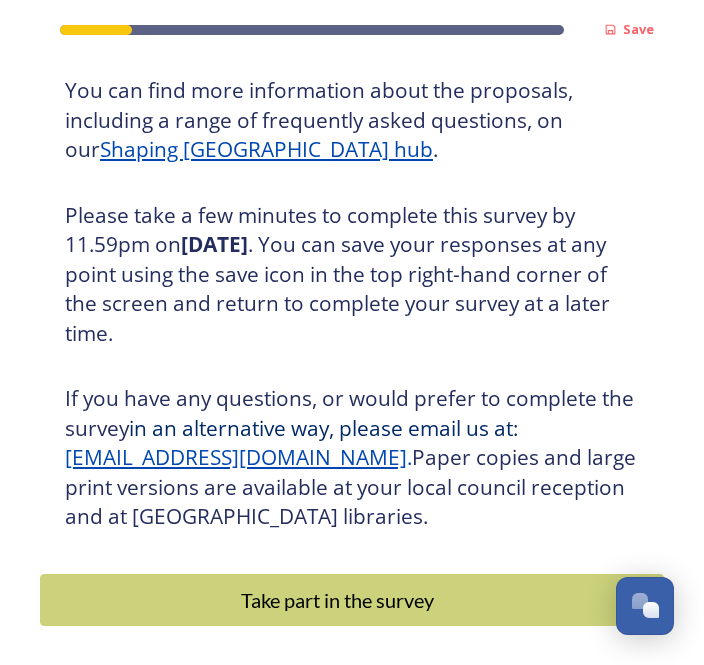 click on "Take part in the survey" at bounding box center (337, 600) 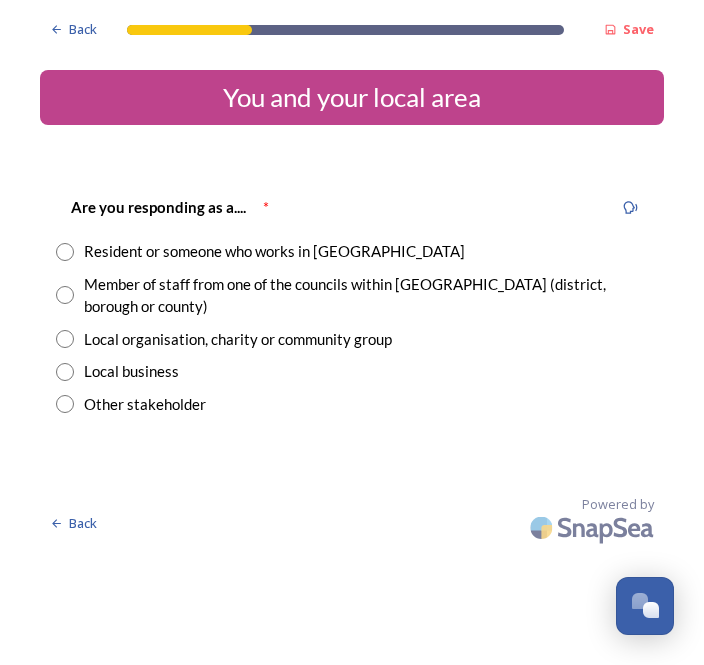 click at bounding box center [65, 252] 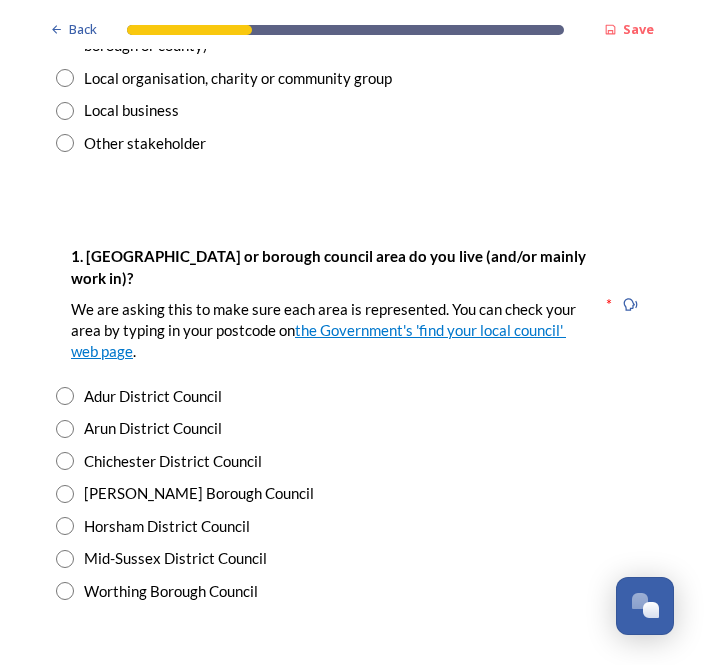 scroll, scrollTop: 262, scrollLeft: 0, axis: vertical 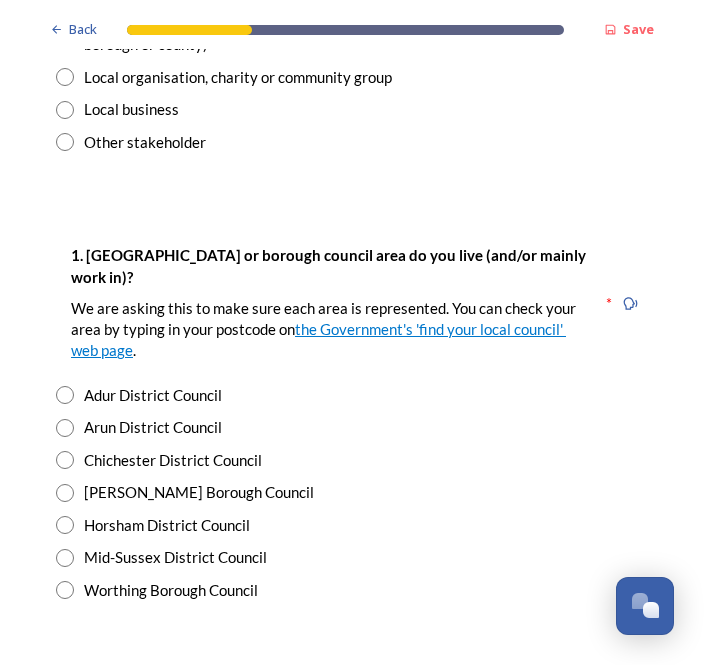 click at bounding box center [65, 460] 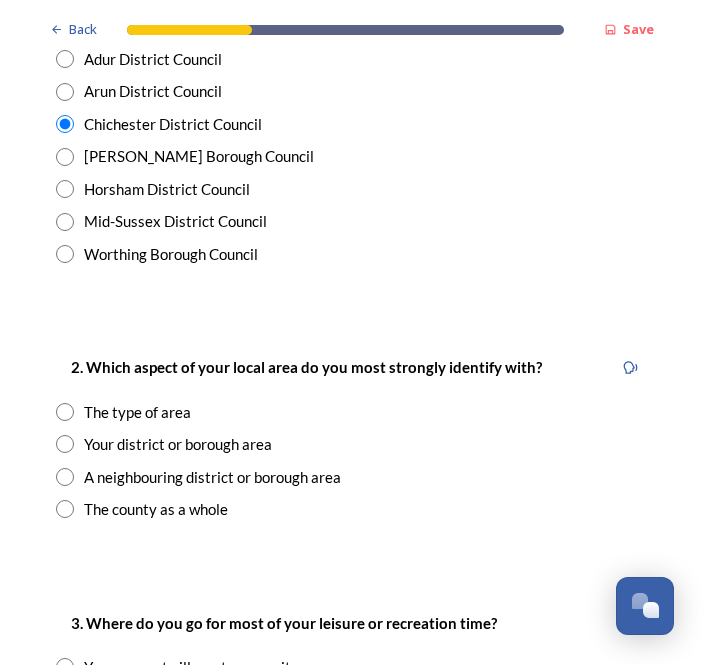 scroll, scrollTop: 598, scrollLeft: 0, axis: vertical 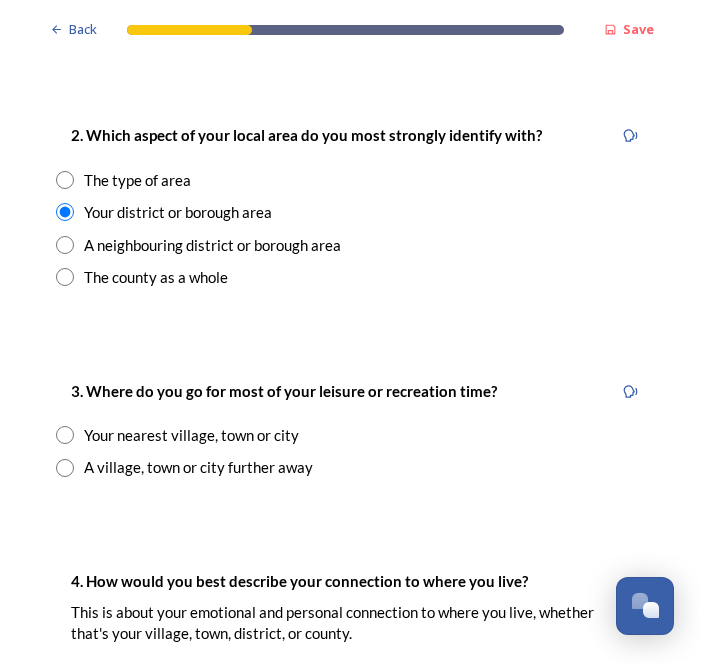 click on "3. Where do you go for most of your leisure or recreation time? Your nearest village, town or city A village, town or city further away" at bounding box center (352, 429) 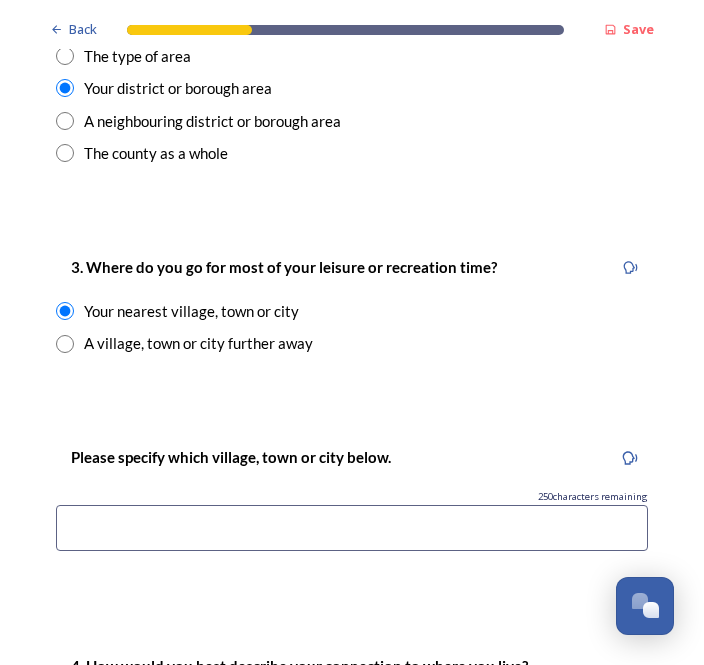 scroll, scrollTop: 954, scrollLeft: 0, axis: vertical 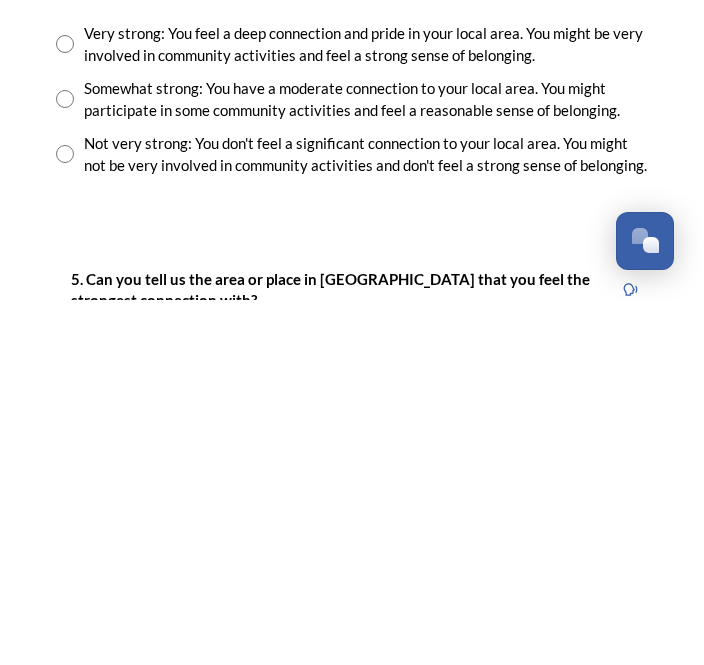 type on "Chichester" 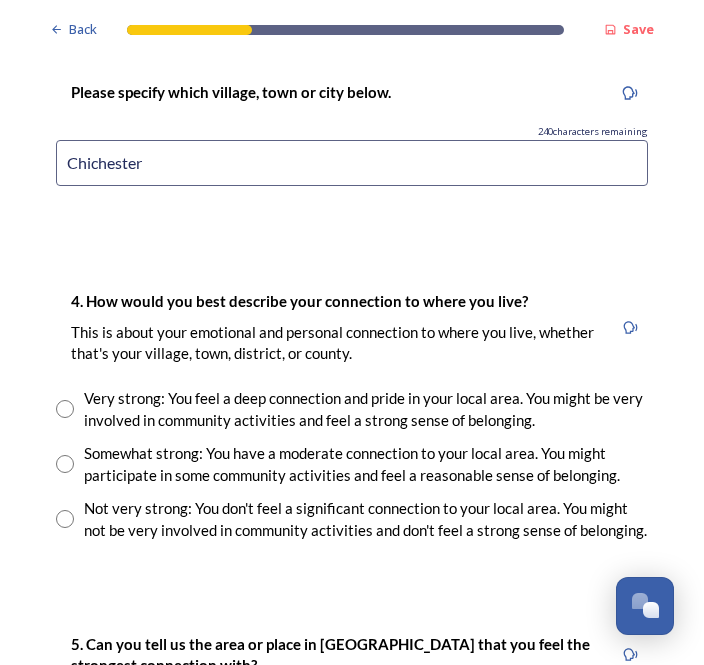 click on "4. How would you best describe your connection to where you live? This is about your emotional and personal connection to where you live, whether that's your village, town, district, or county.  Very strong: You feel a deep connection and pride in your local area. You might be very involved in community activities and feel a strong sense of belonging. Somewhat strong: You have a moderate connection to your local area. You might participate in some community activities and feel a reasonable sense of belonging. Not very strong: You don't feel a significant connection to your local area. You might not be very involved in community activities and don't feel a strong sense of belonging." at bounding box center [352, 415] 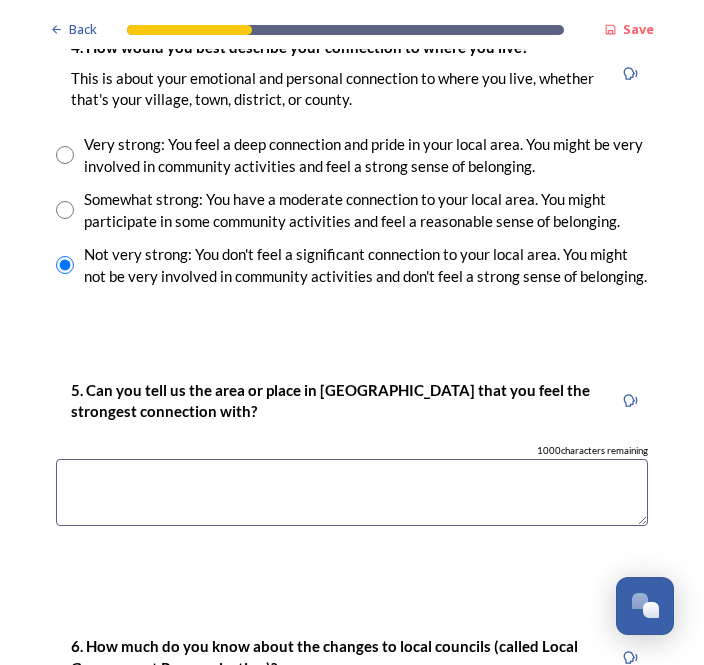 scroll, scrollTop: 1581, scrollLeft: 0, axis: vertical 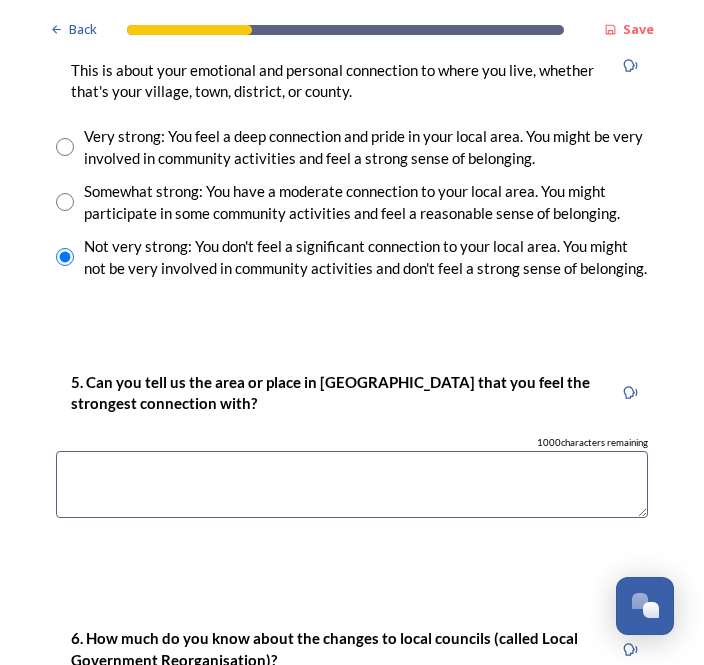 click at bounding box center [352, 484] 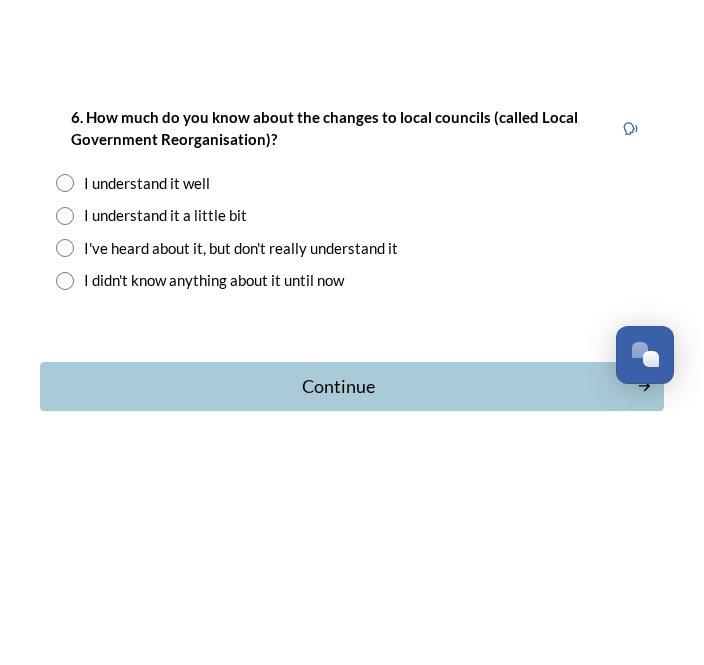 scroll, scrollTop: 1851, scrollLeft: 0, axis: vertical 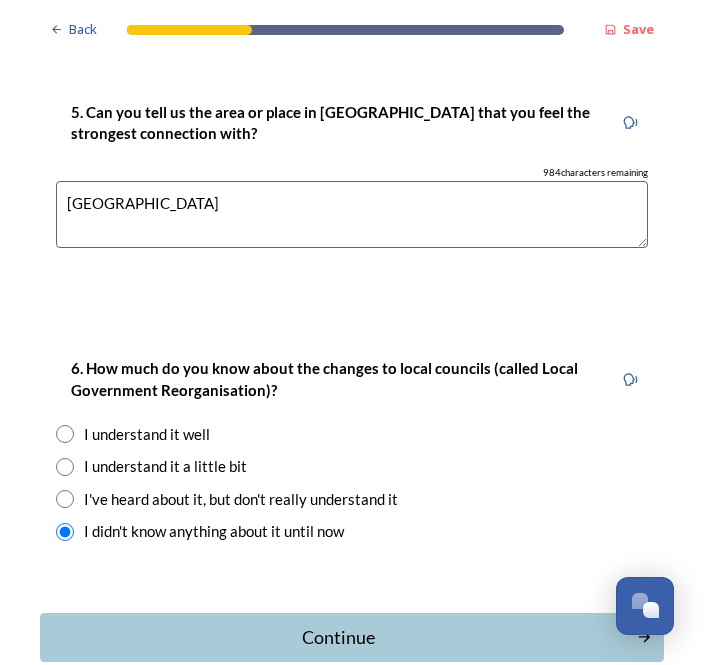 click on "Continue" at bounding box center (338, 637) 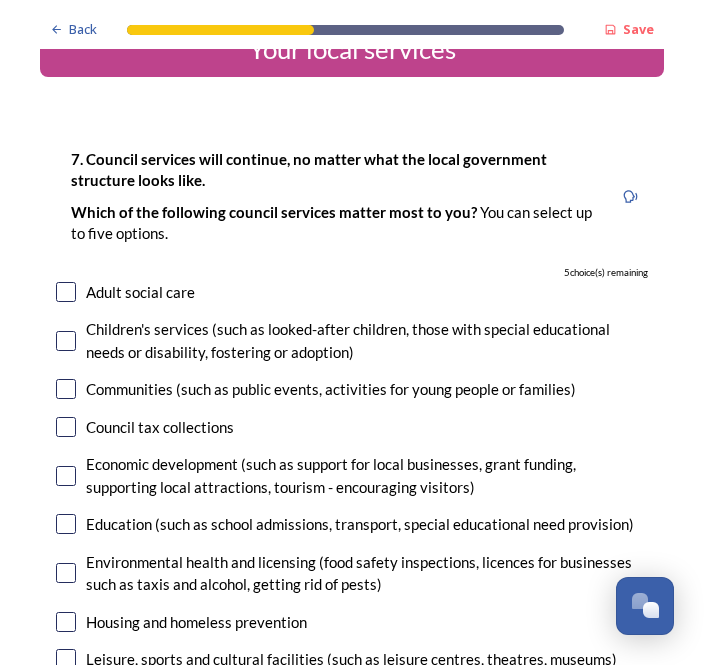 scroll, scrollTop: 48, scrollLeft: 0, axis: vertical 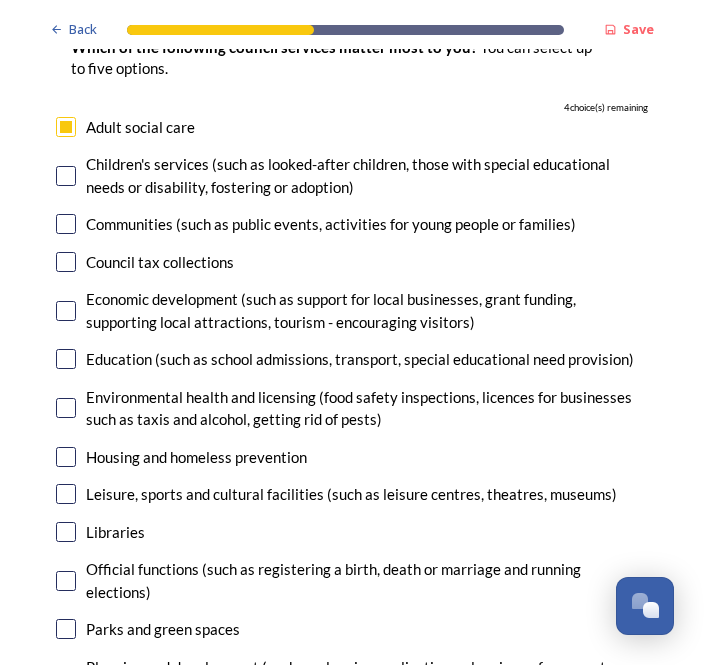 click at bounding box center [66, 494] 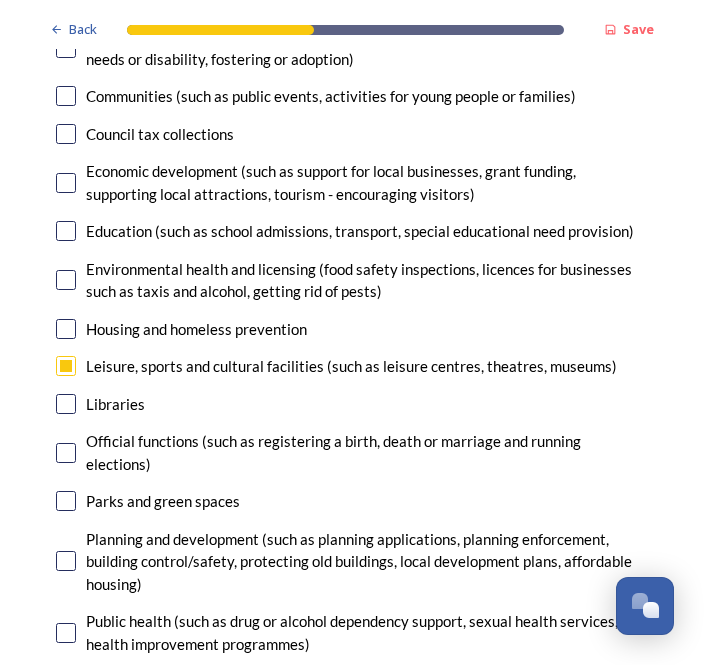 scroll, scrollTop: 376, scrollLeft: 0, axis: vertical 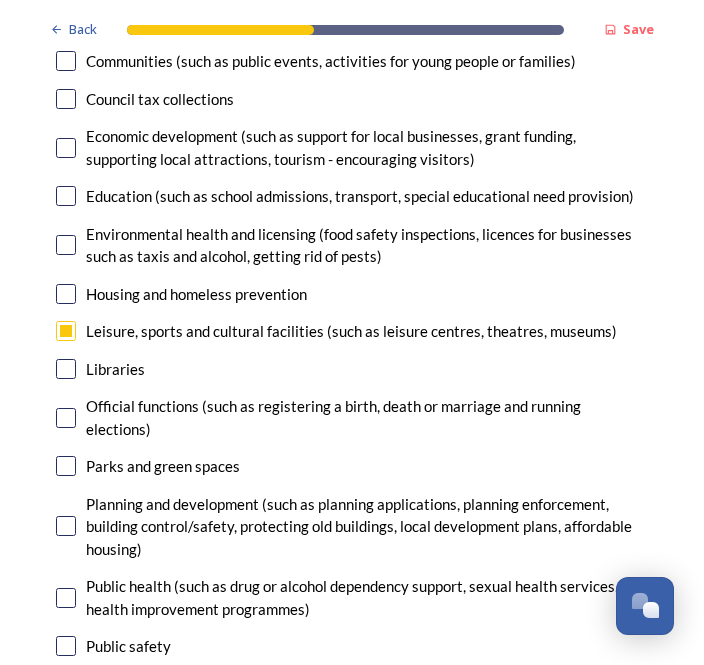click at bounding box center (66, 526) 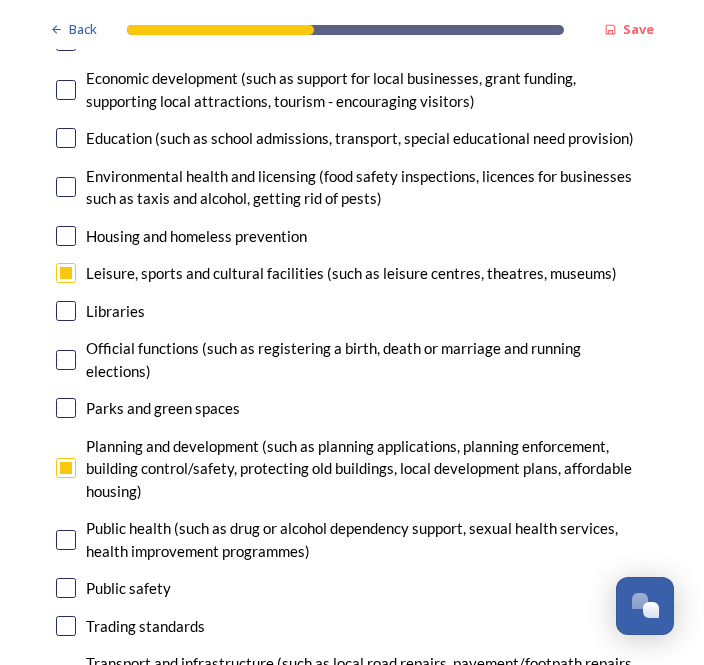 scroll, scrollTop: 448, scrollLeft: 0, axis: vertical 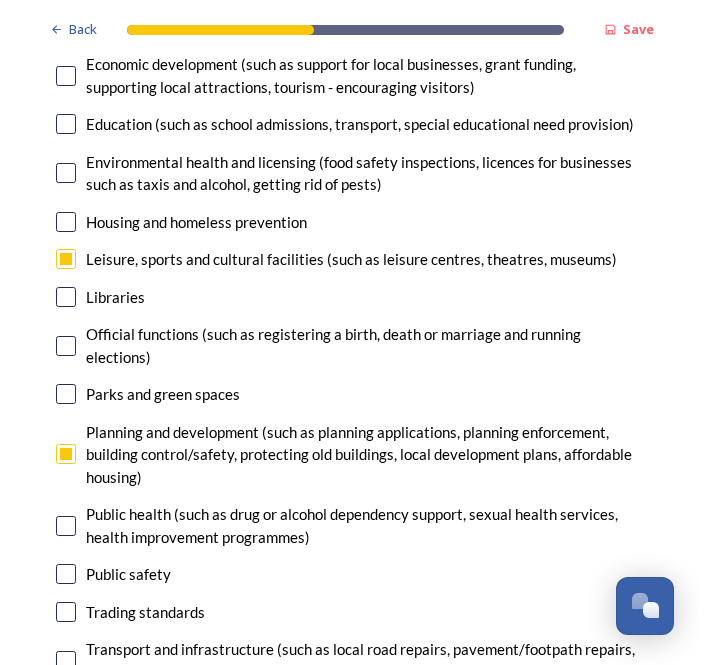 click at bounding box center [66, 661] 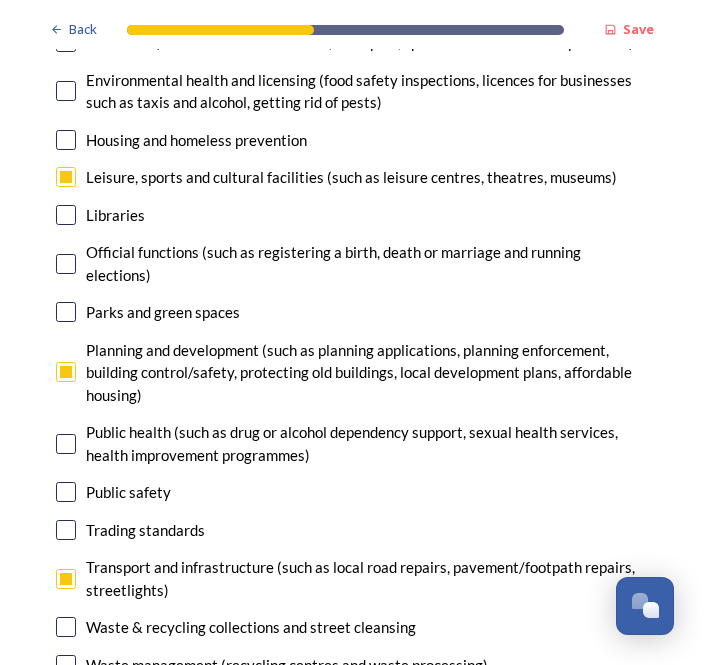 scroll, scrollTop: 530, scrollLeft: 0, axis: vertical 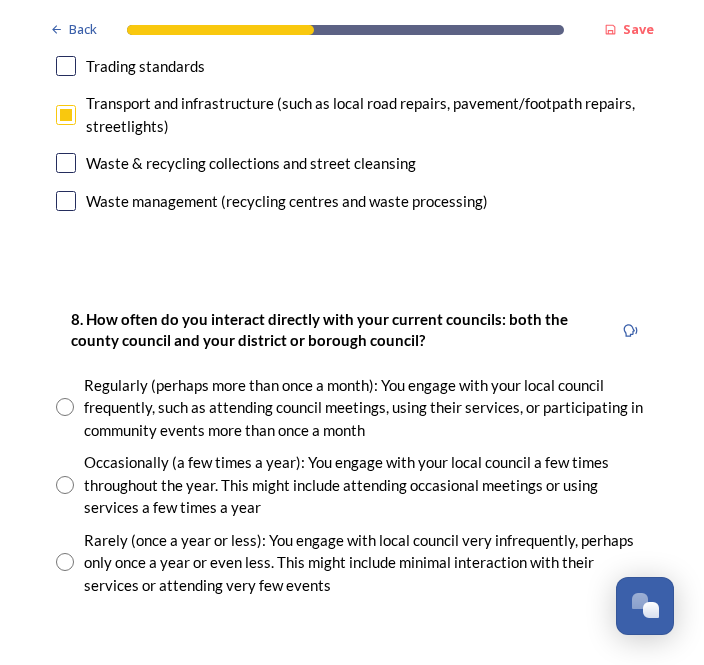 click on "Rarely (once a year or less): You engage with local council very infrequently, perhaps only once a year or even less. This might include minimal interaction with their services or attending very few events" at bounding box center (352, 563) 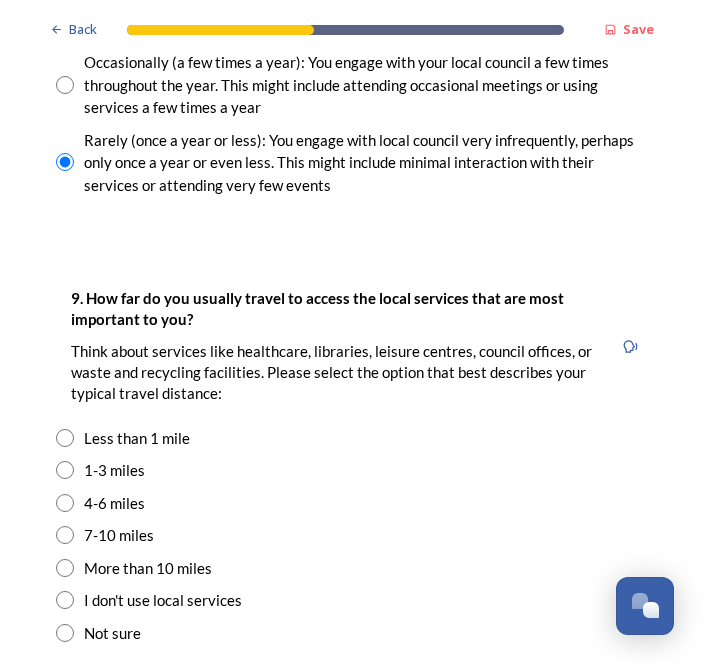 scroll, scrollTop: 1396, scrollLeft: 0, axis: vertical 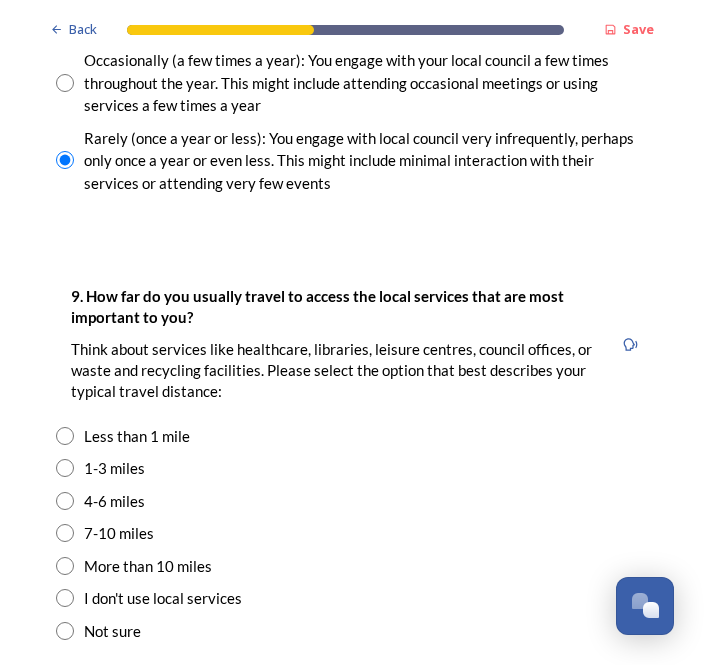 click on "1-3 miles" at bounding box center (352, 468) 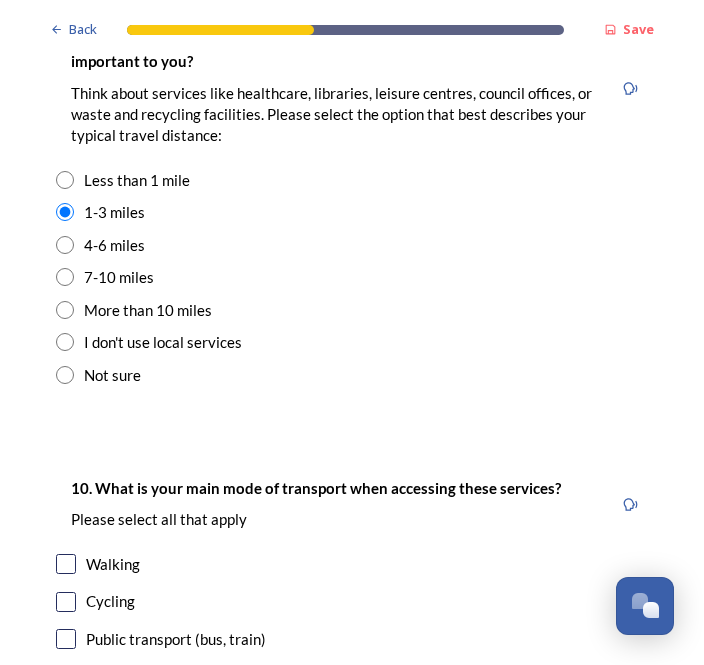 scroll, scrollTop: 1665, scrollLeft: 0, axis: vertical 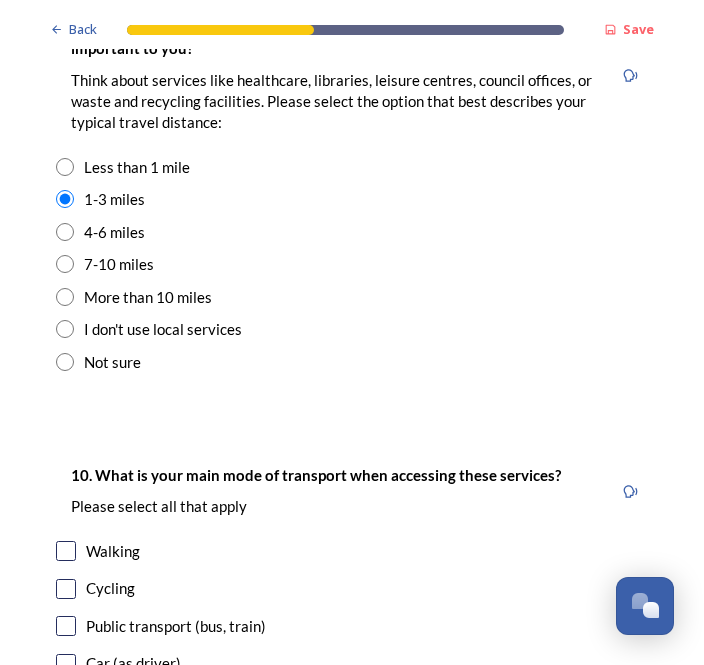 click at bounding box center [66, 664] 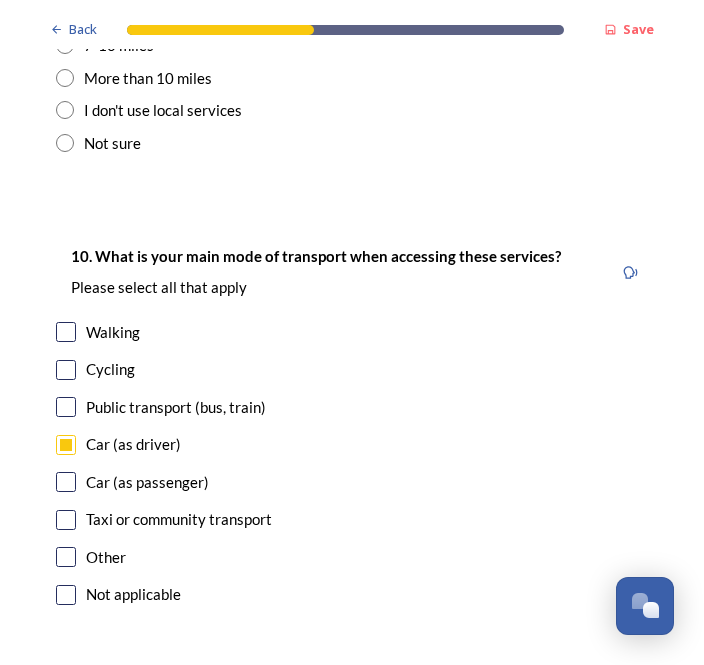scroll, scrollTop: 1886, scrollLeft: 0, axis: vertical 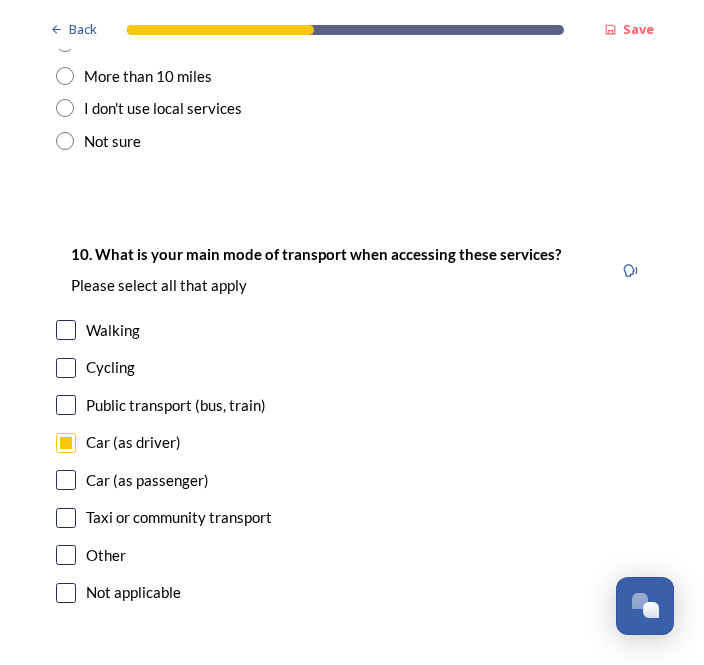 click on "Continue" at bounding box center (352, 703) 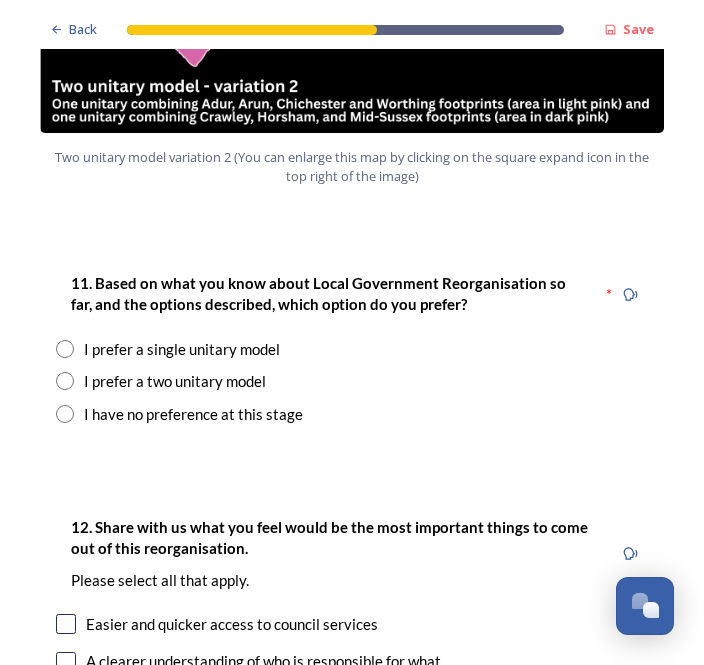 scroll, scrollTop: 2454, scrollLeft: 0, axis: vertical 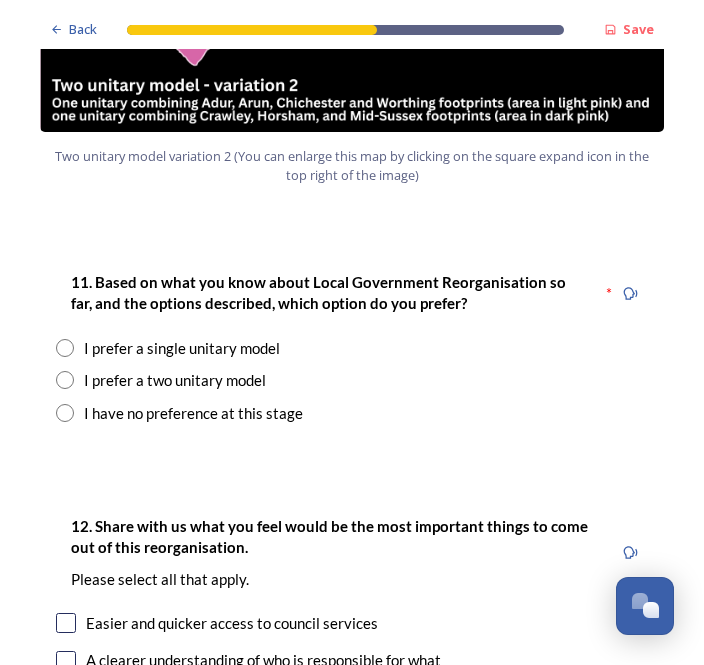 click on "11. Based on what you know about Local Government Reorganisation so far, and the options described, which option do you prefer? * I prefer a single unitary model I prefer a two unitary model I have no preference at this stage" at bounding box center (352, 347) 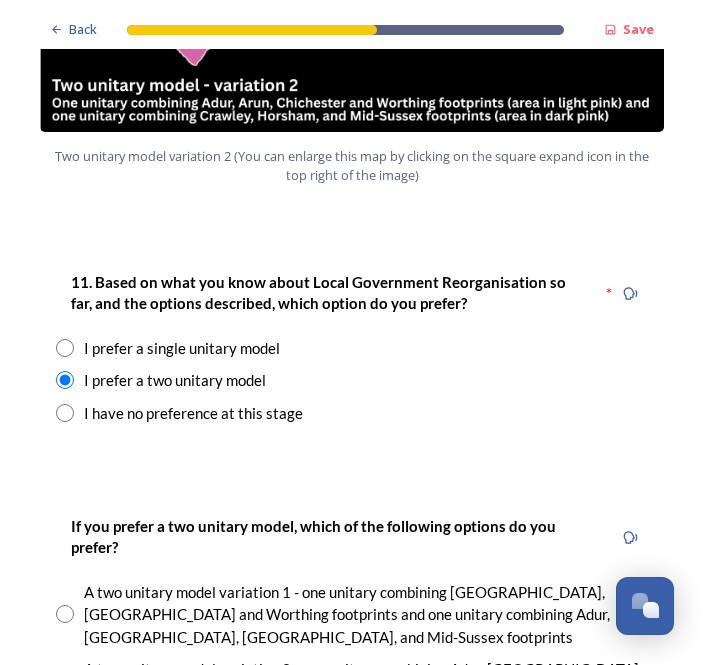 click at bounding box center (65, 614) 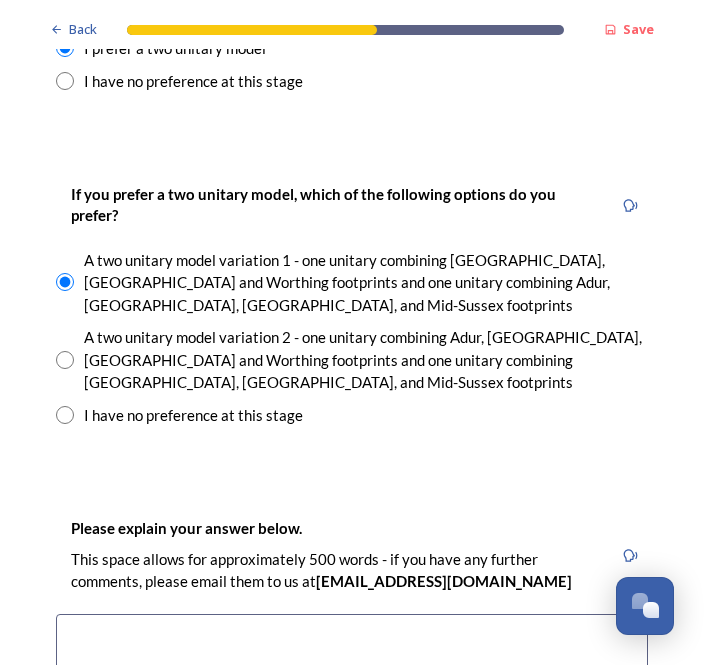 scroll, scrollTop: 2806, scrollLeft: 0, axis: vertical 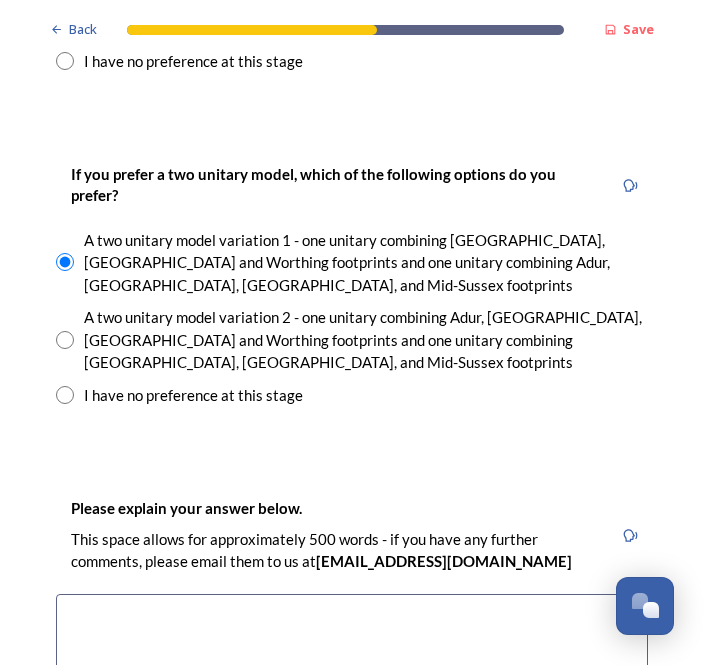 click at bounding box center [352, 706] 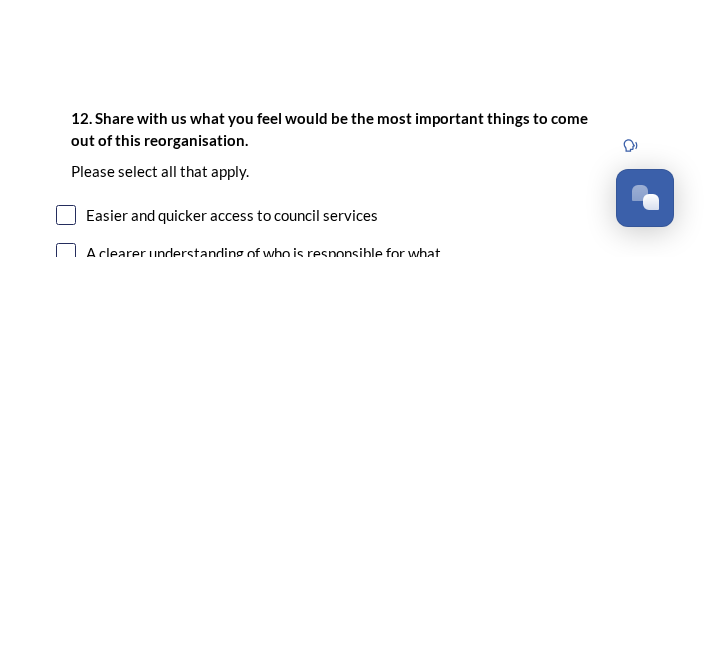 scroll, scrollTop: 3223, scrollLeft: 0, axis: vertical 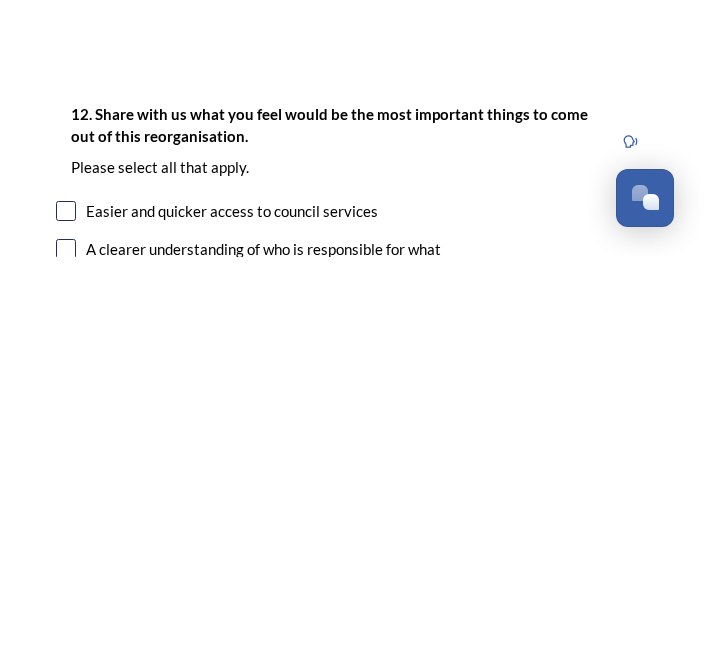 type on "A single unitary authority with a population of 900,000+ seems too unwieldy." 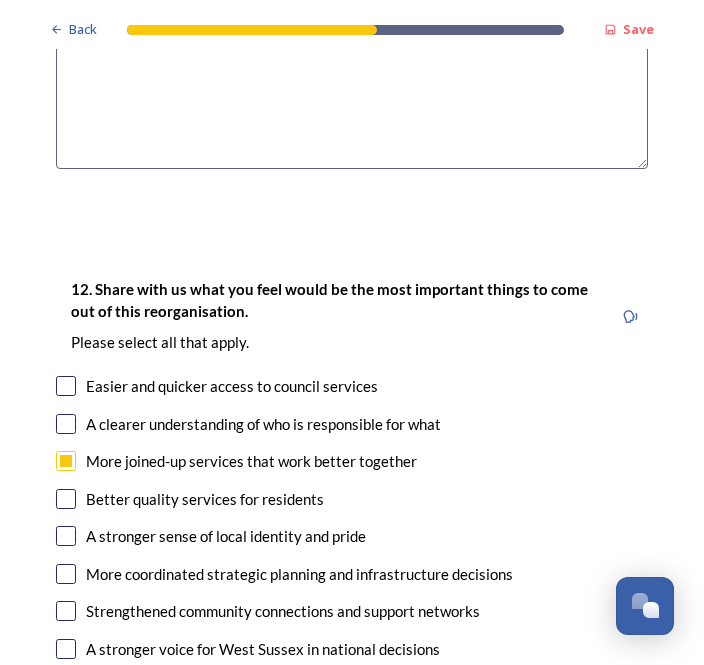 scroll, scrollTop: 3463, scrollLeft: 0, axis: vertical 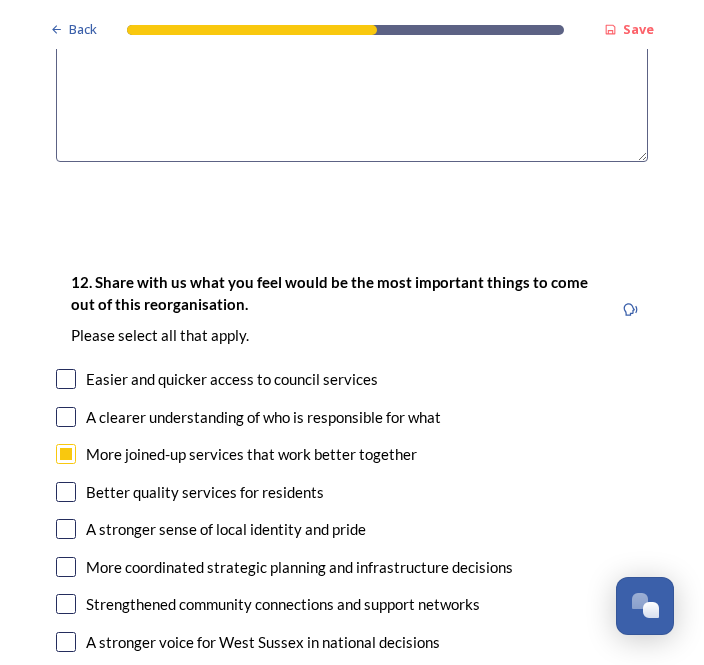 click at bounding box center [66, 492] 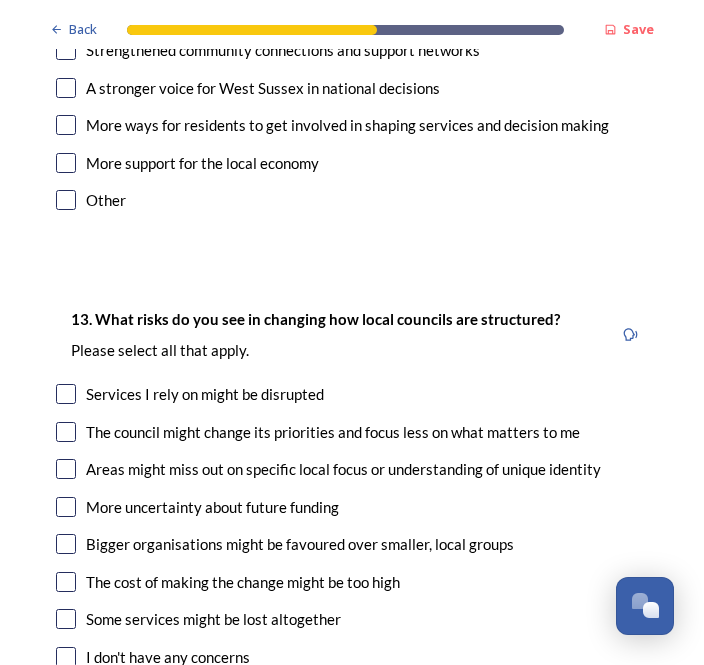 scroll, scrollTop: 4022, scrollLeft: 0, axis: vertical 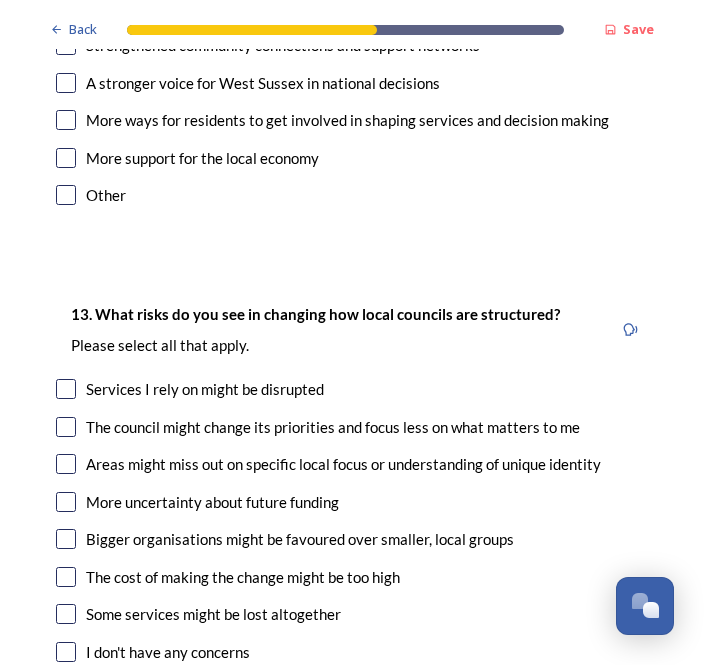 click at bounding box center (66, 577) 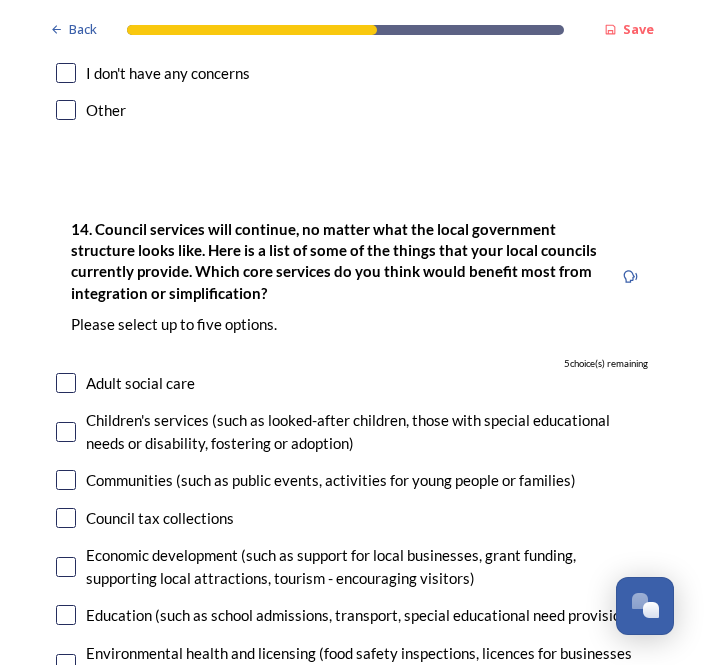 scroll, scrollTop: 4602, scrollLeft: 0, axis: vertical 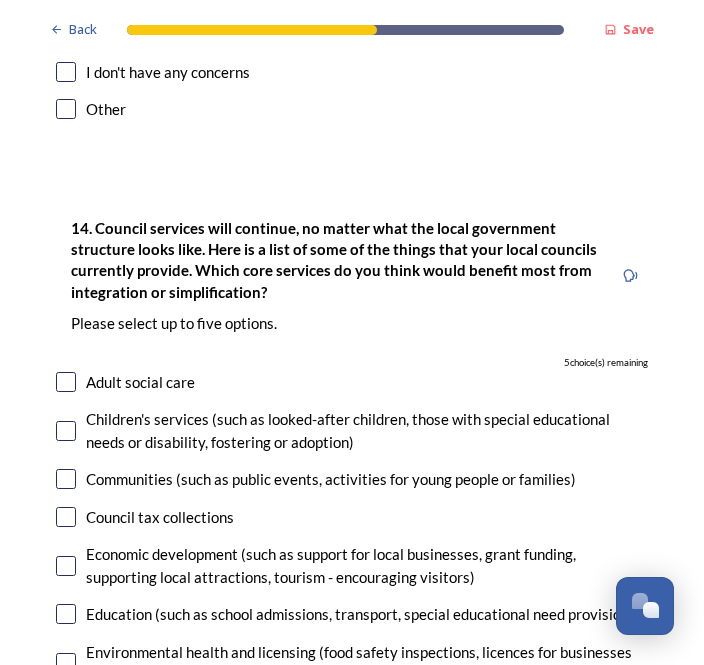 click at bounding box center [66, 382] 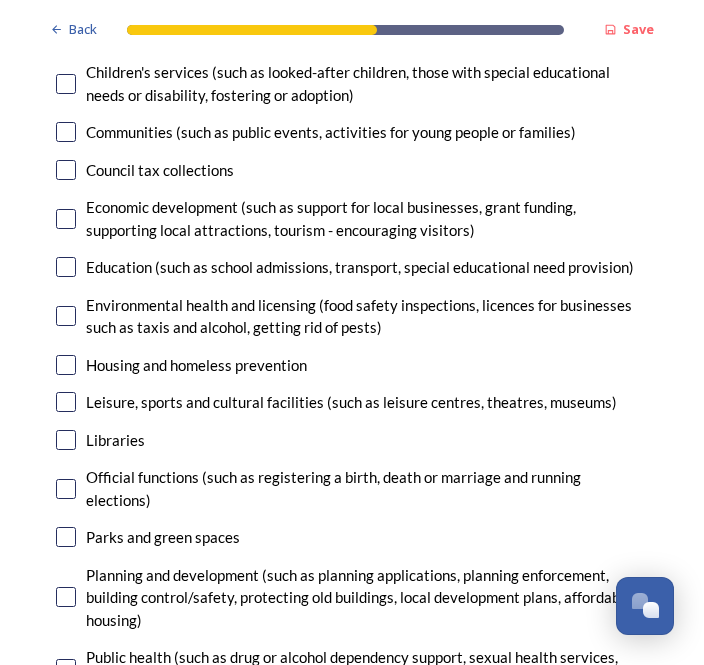 scroll, scrollTop: 4949, scrollLeft: 0, axis: vertical 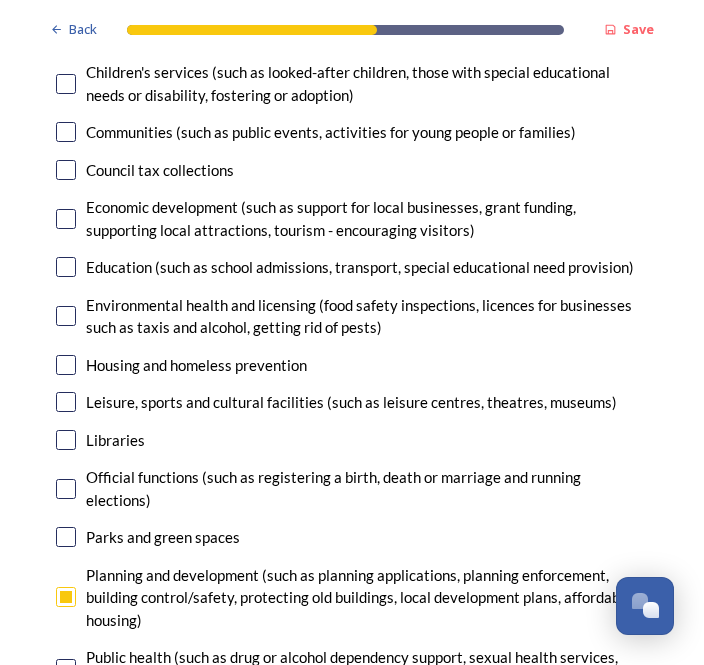 checkbox on "true" 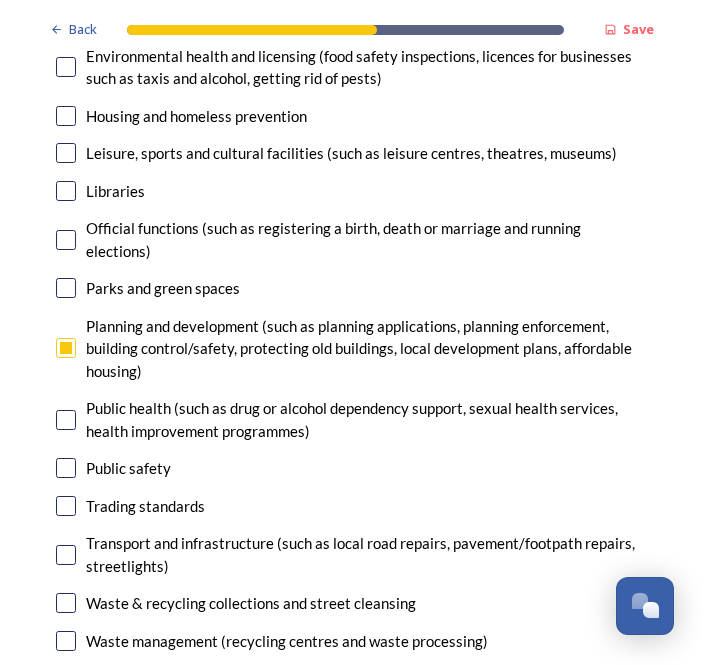 scroll, scrollTop: 5198, scrollLeft: 0, axis: vertical 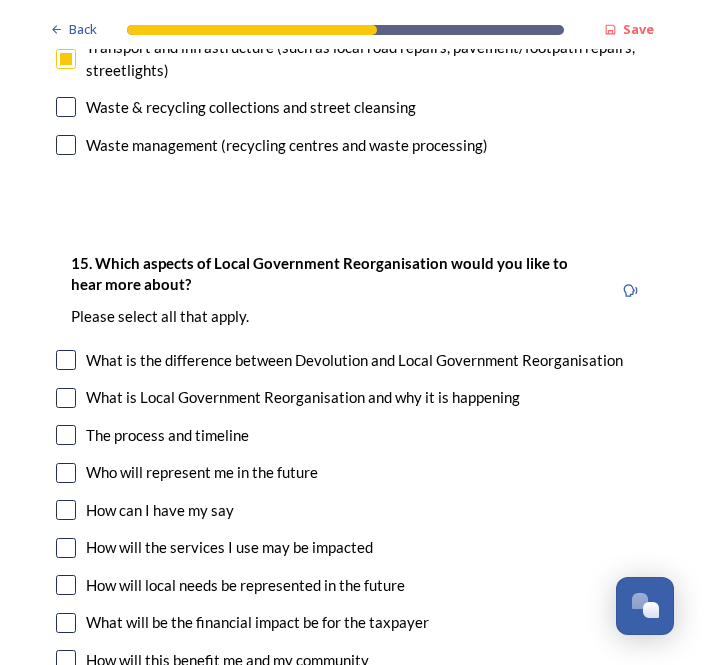click at bounding box center (66, 623) 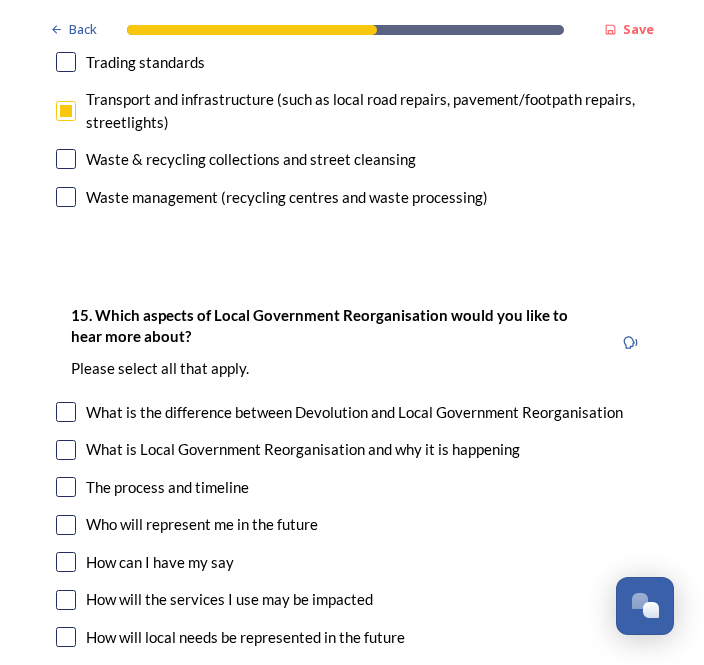 scroll, scrollTop: 5641, scrollLeft: 0, axis: vertical 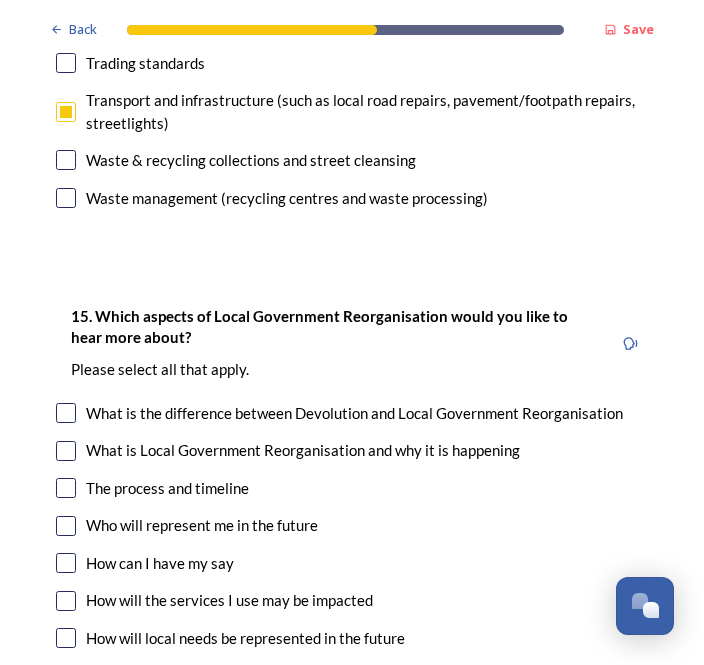 click at bounding box center (66, 713) 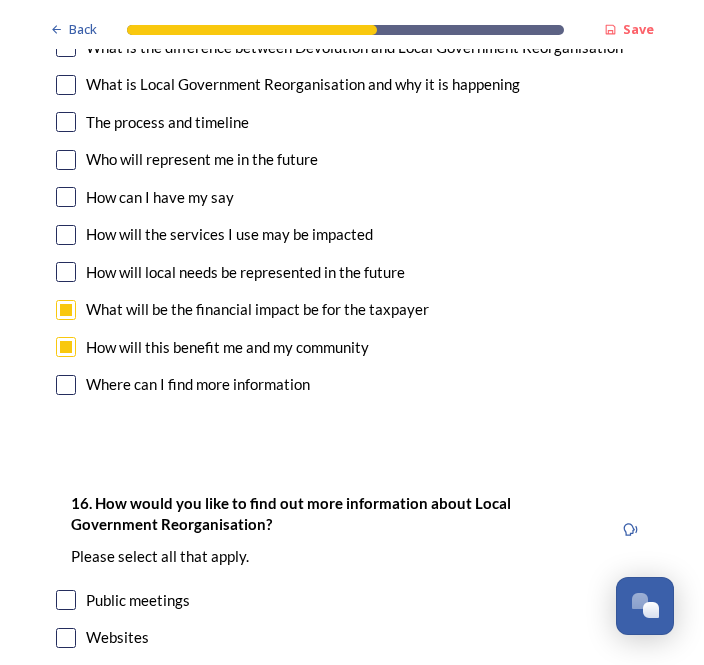 scroll, scrollTop: 6008, scrollLeft: 0, axis: vertical 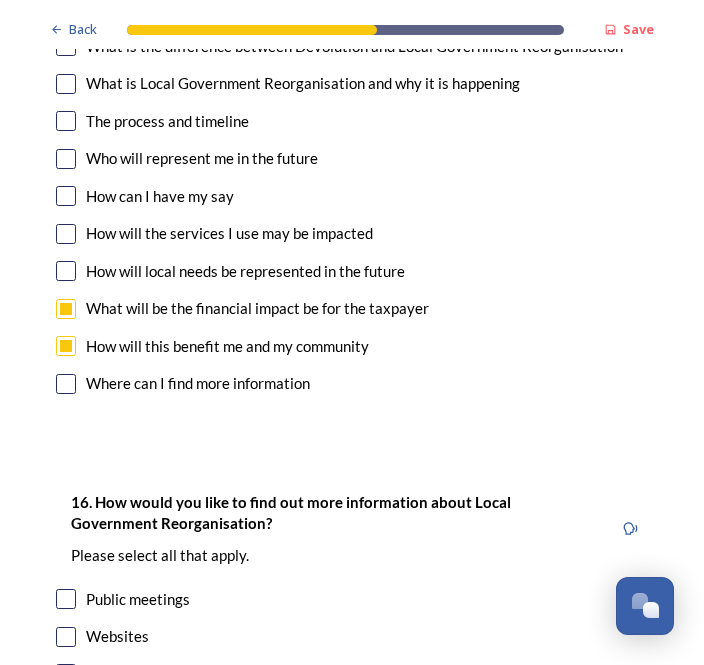 click at bounding box center (66, 712) 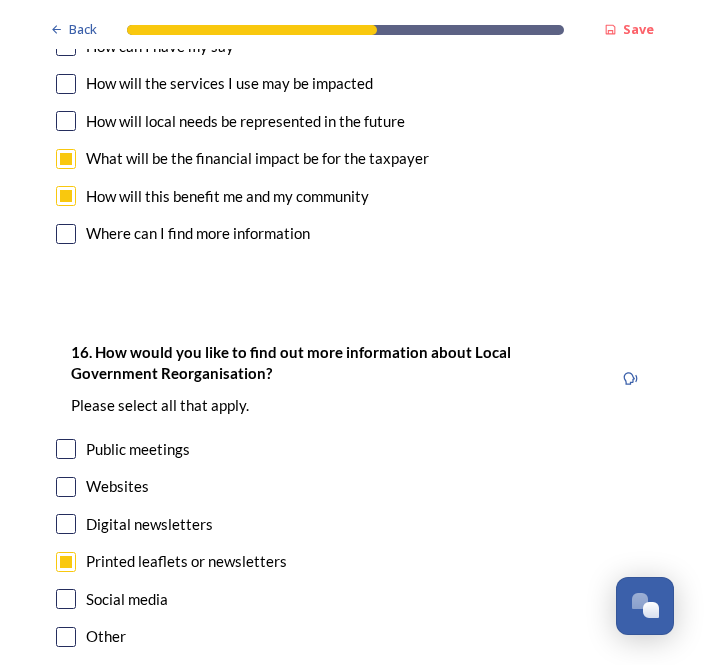 scroll, scrollTop: 6155, scrollLeft: 0, axis: vertical 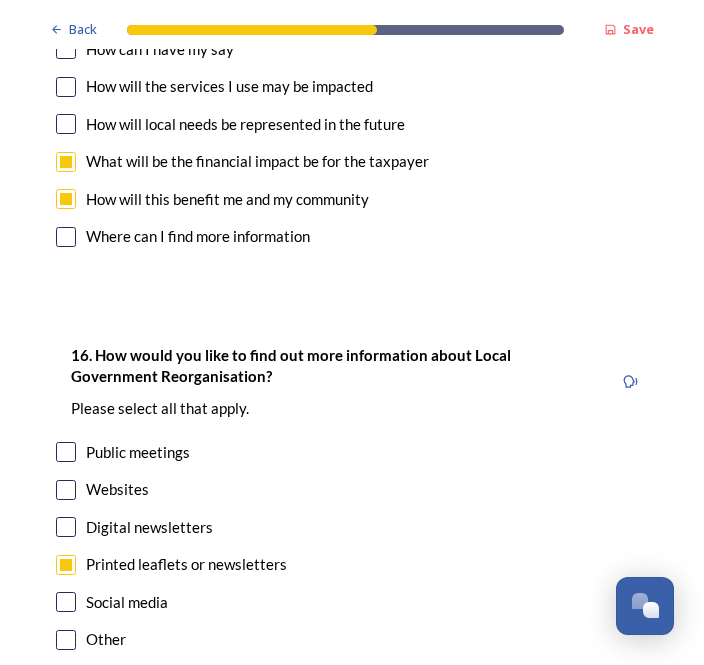 click on "Continue" at bounding box center (352, 750) 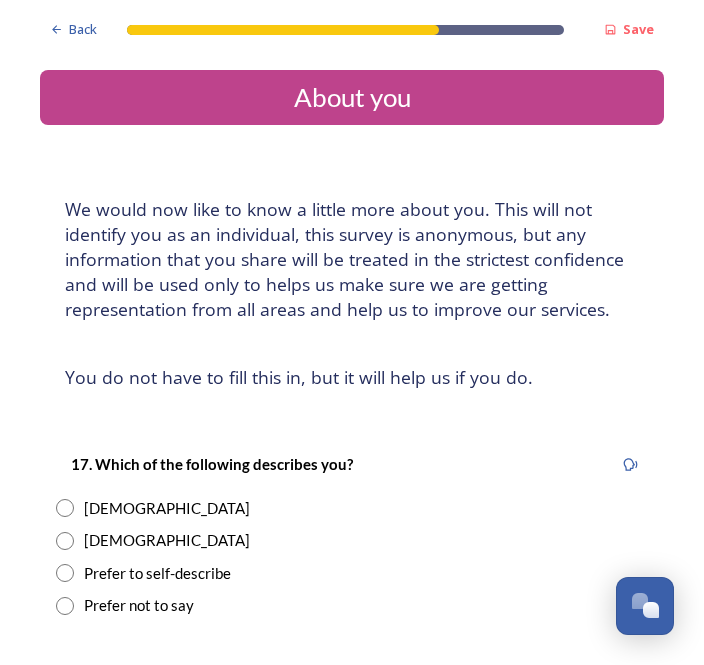 click on "Female" at bounding box center (352, 508) 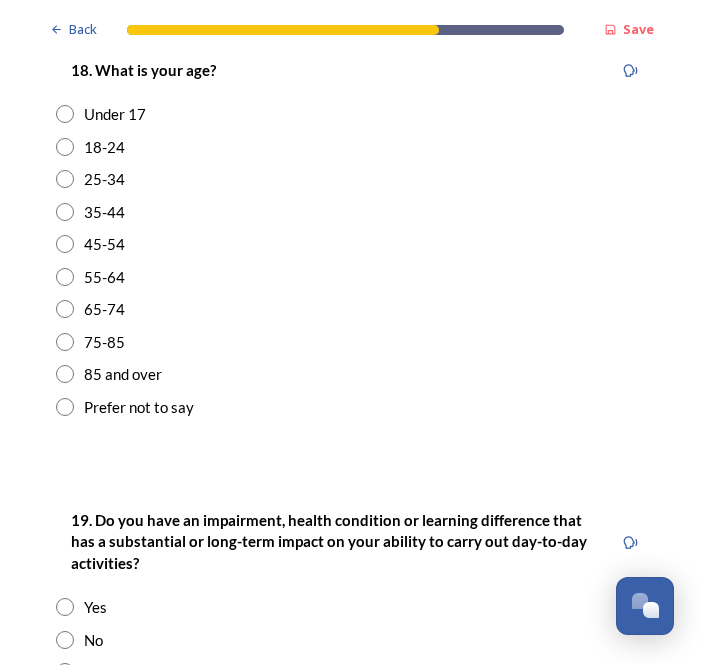 scroll, scrollTop: 652, scrollLeft: 0, axis: vertical 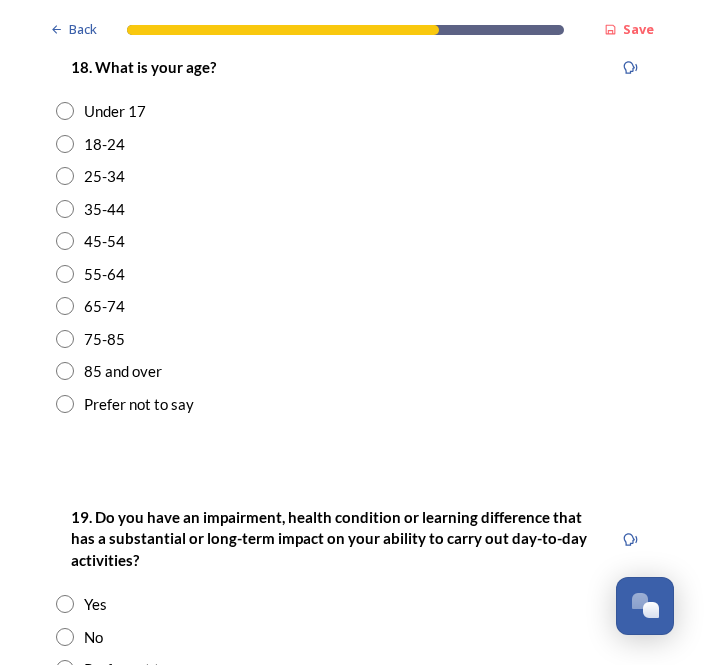click on "85 and over" at bounding box center [352, 371] 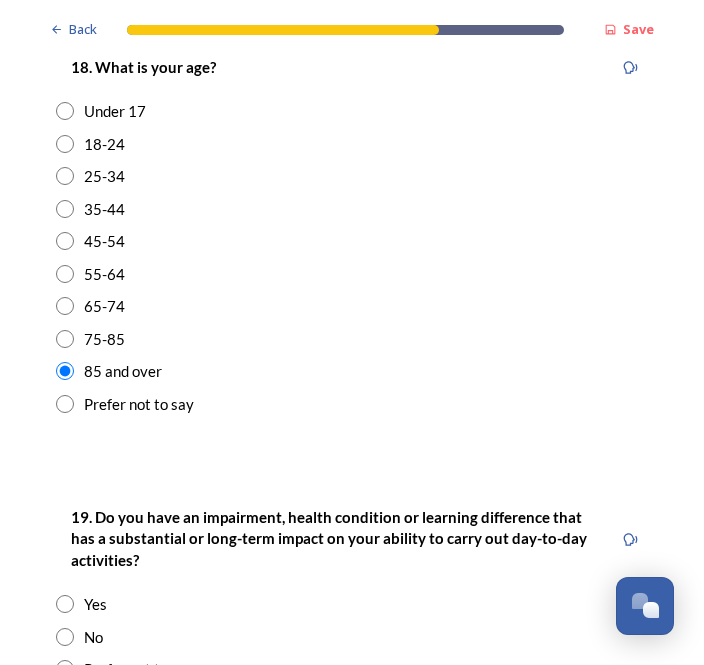 click on "75-85" at bounding box center [352, 339] 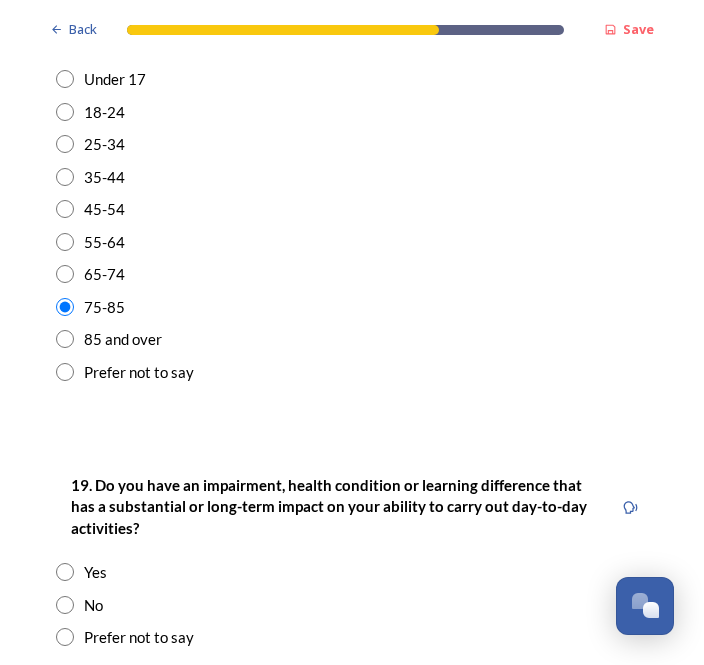 scroll, scrollTop: 690, scrollLeft: 0, axis: vertical 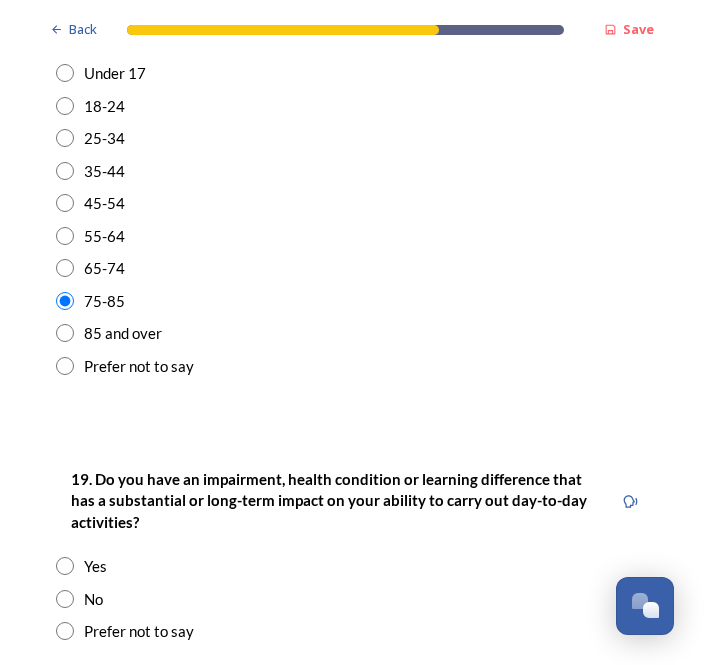 click at bounding box center (65, 566) 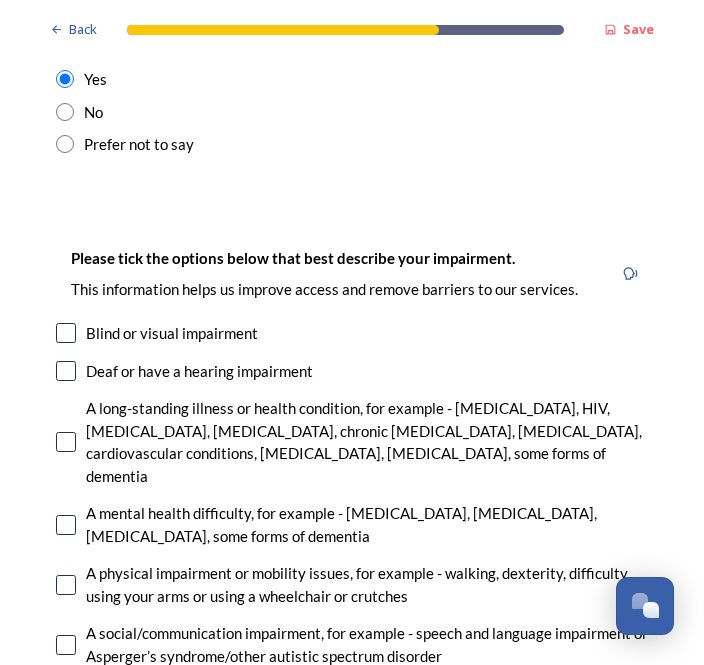 scroll, scrollTop: 1188, scrollLeft: 0, axis: vertical 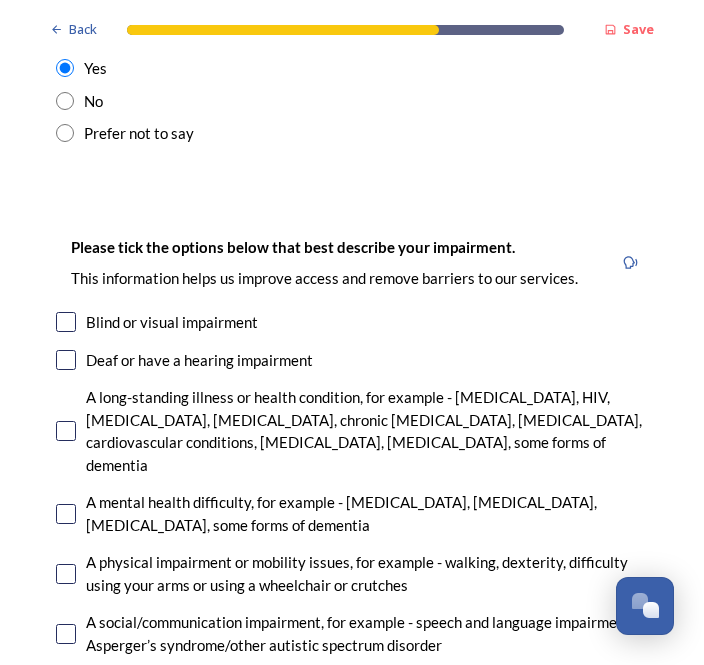 click on "Please tick the options below that best describe your impairment. This information helps us improve access and remove barriers to our services.  Blind or visual impairment Deaf or have a hearing impairment A long-standing illness or health condition, for example - cancer, HIV, diabetes, rheumatoid arthritis, chronic asthma, epilepsy, cardiovascular conditions, sickle cell anaemia, motor neurone disease, some forms of dementia A mental health difficulty, for example - schizophrenia, depression, anxiety disorder, some forms of dementia A physical impairment or mobility issues, for example - walking, dexterity, difficulty using your arms or using a wheelchair or crutches A social/communication impairment, for example - speech and language impairment or Asperger’s syndrome/other autistic spectrum disorder A specific learning difficulty, for example - dyslexia, dyspraxia or AD(H)D  Prefer not to say Other" at bounding box center [352, 516] 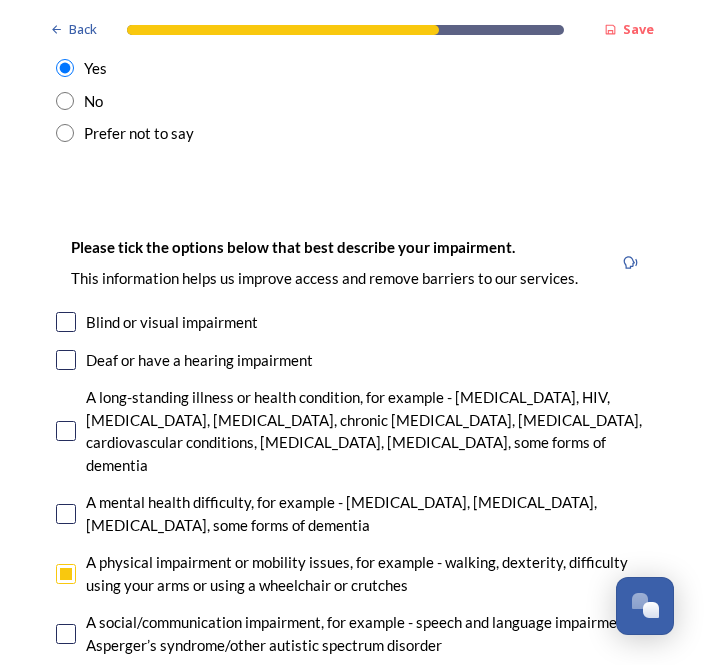 checkbox on "true" 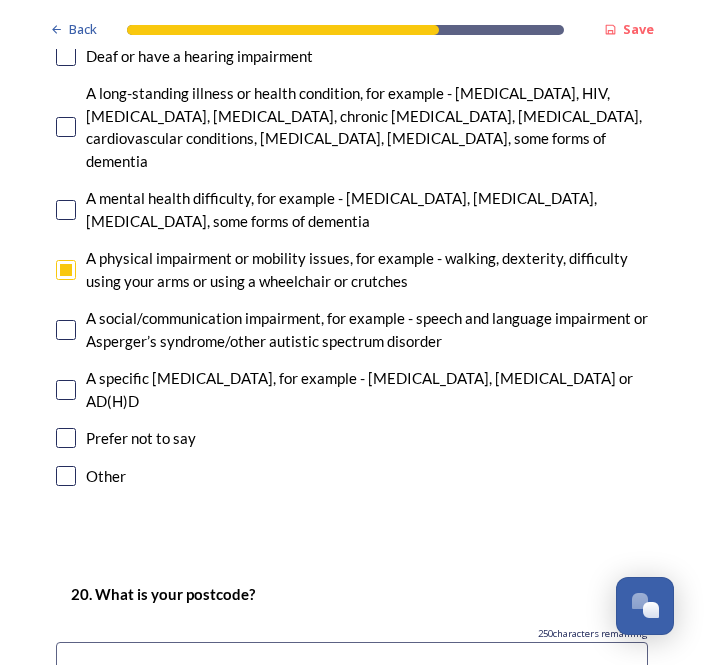 scroll, scrollTop: 1492, scrollLeft: 0, axis: vertical 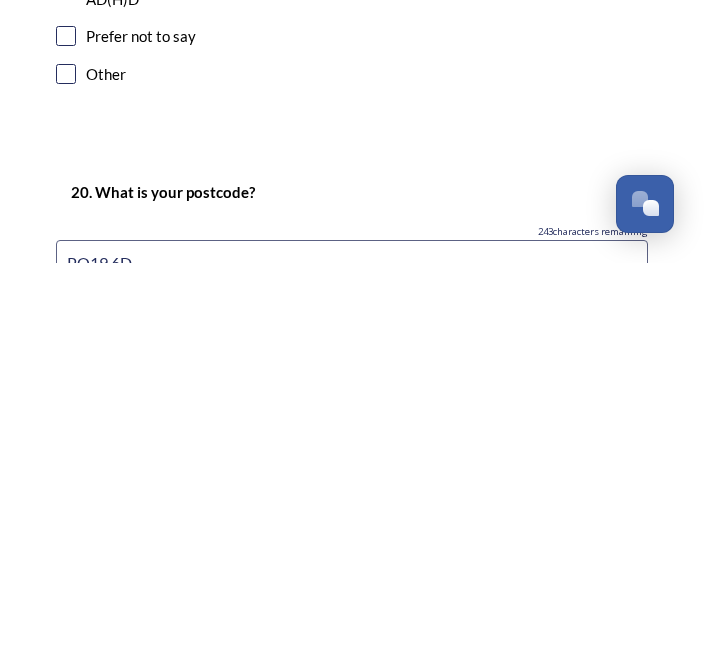 type on "PO19 6DA" 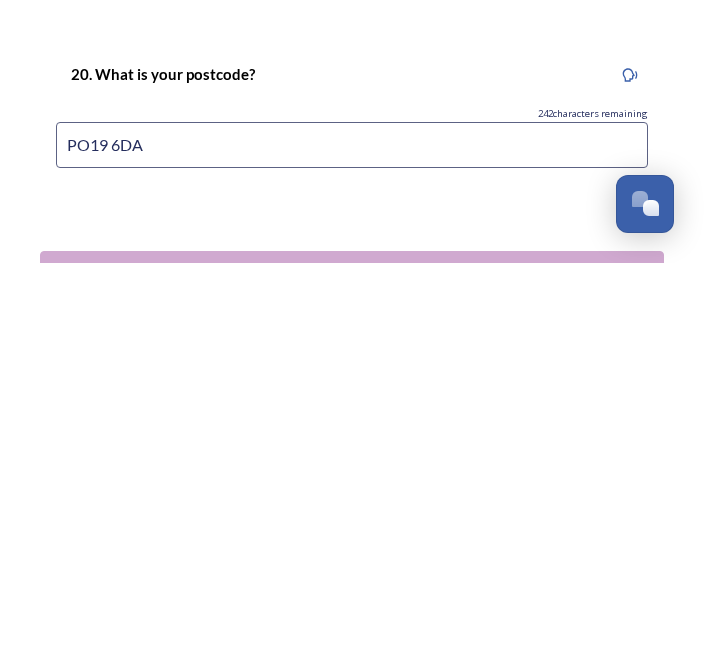 scroll, scrollTop: 1610, scrollLeft: 0, axis: vertical 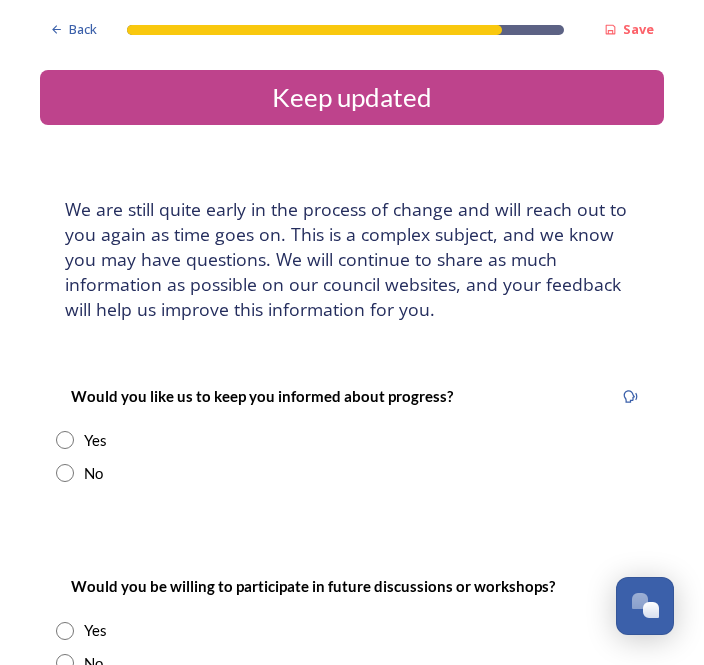 click at bounding box center (65, 440) 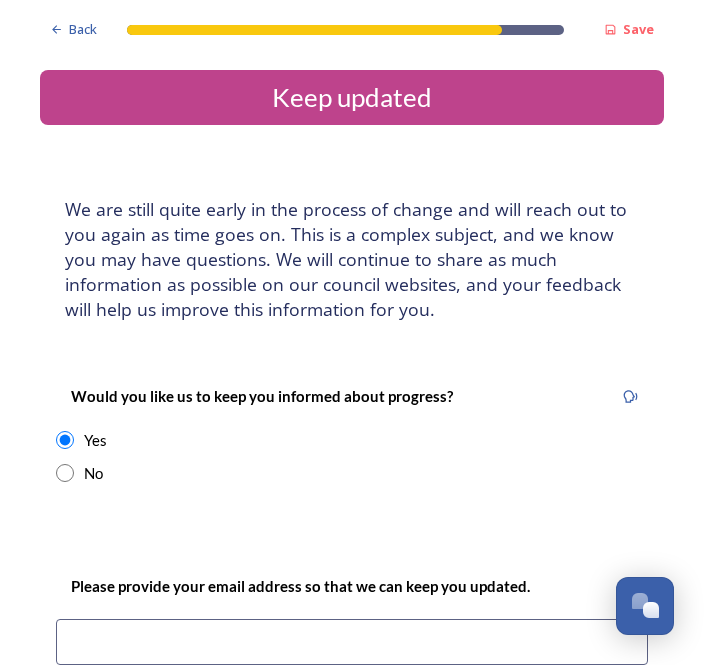 click at bounding box center [352, 642] 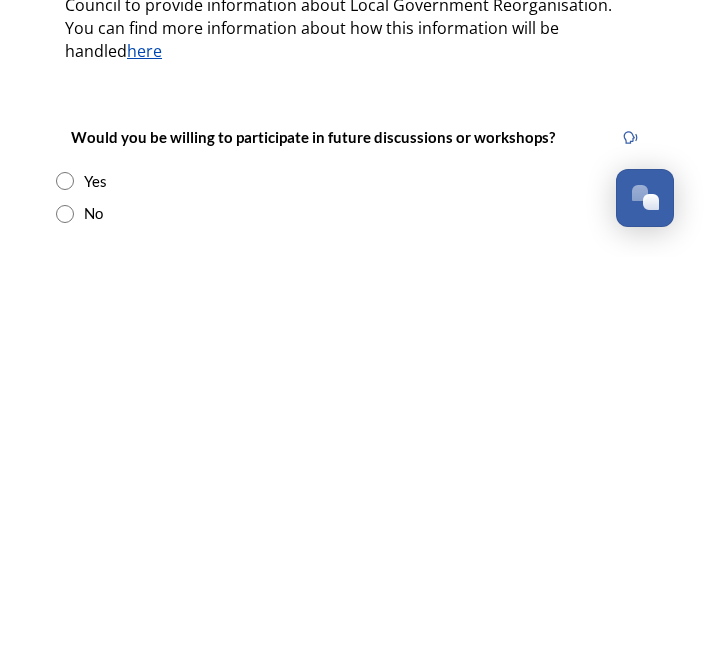 scroll, scrollTop: 392, scrollLeft: 0, axis: vertical 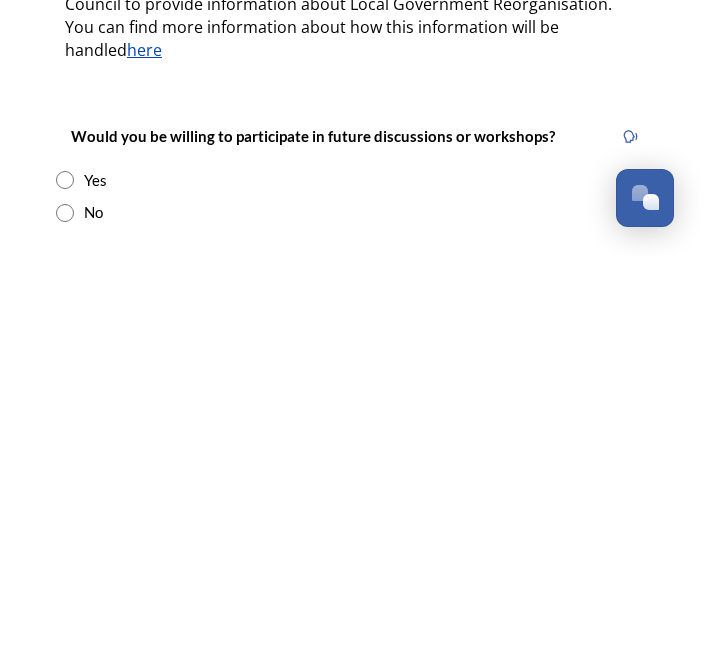 type on "barbarahowdenrichards@hotmail.com" 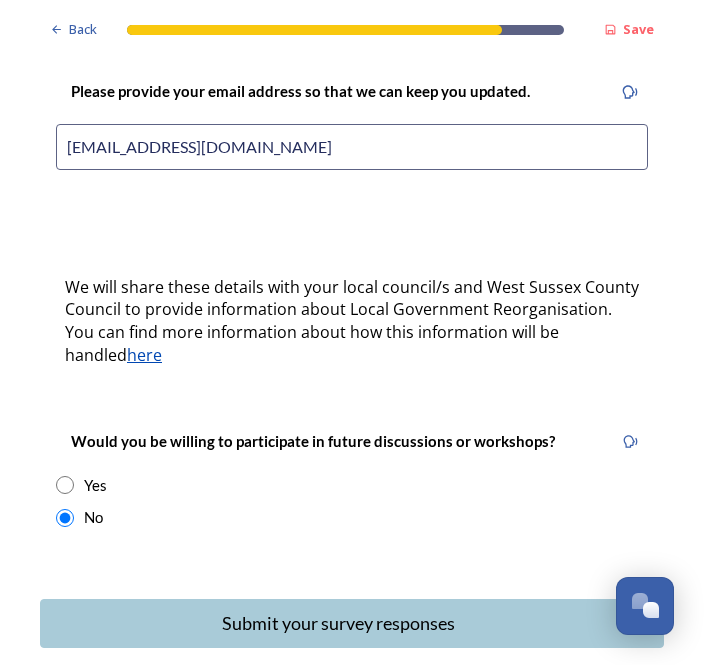 scroll, scrollTop: 495, scrollLeft: 0, axis: vertical 